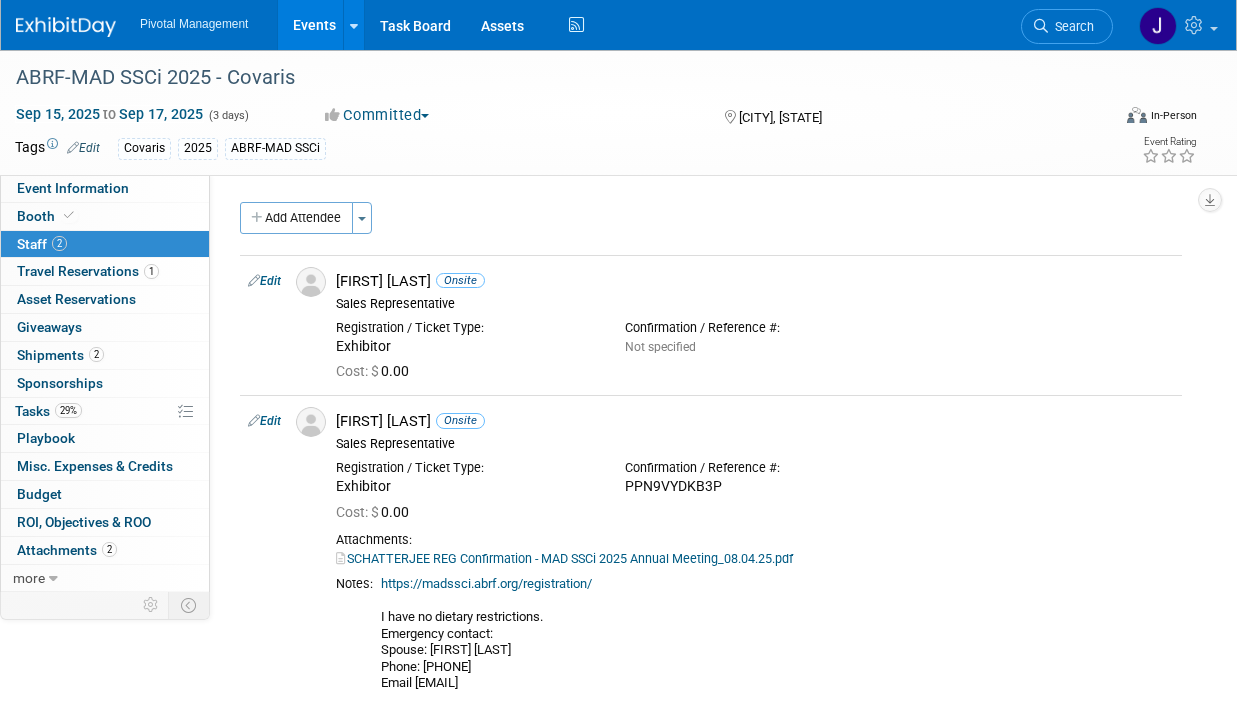 scroll, scrollTop: 208, scrollLeft: 0, axis: vertical 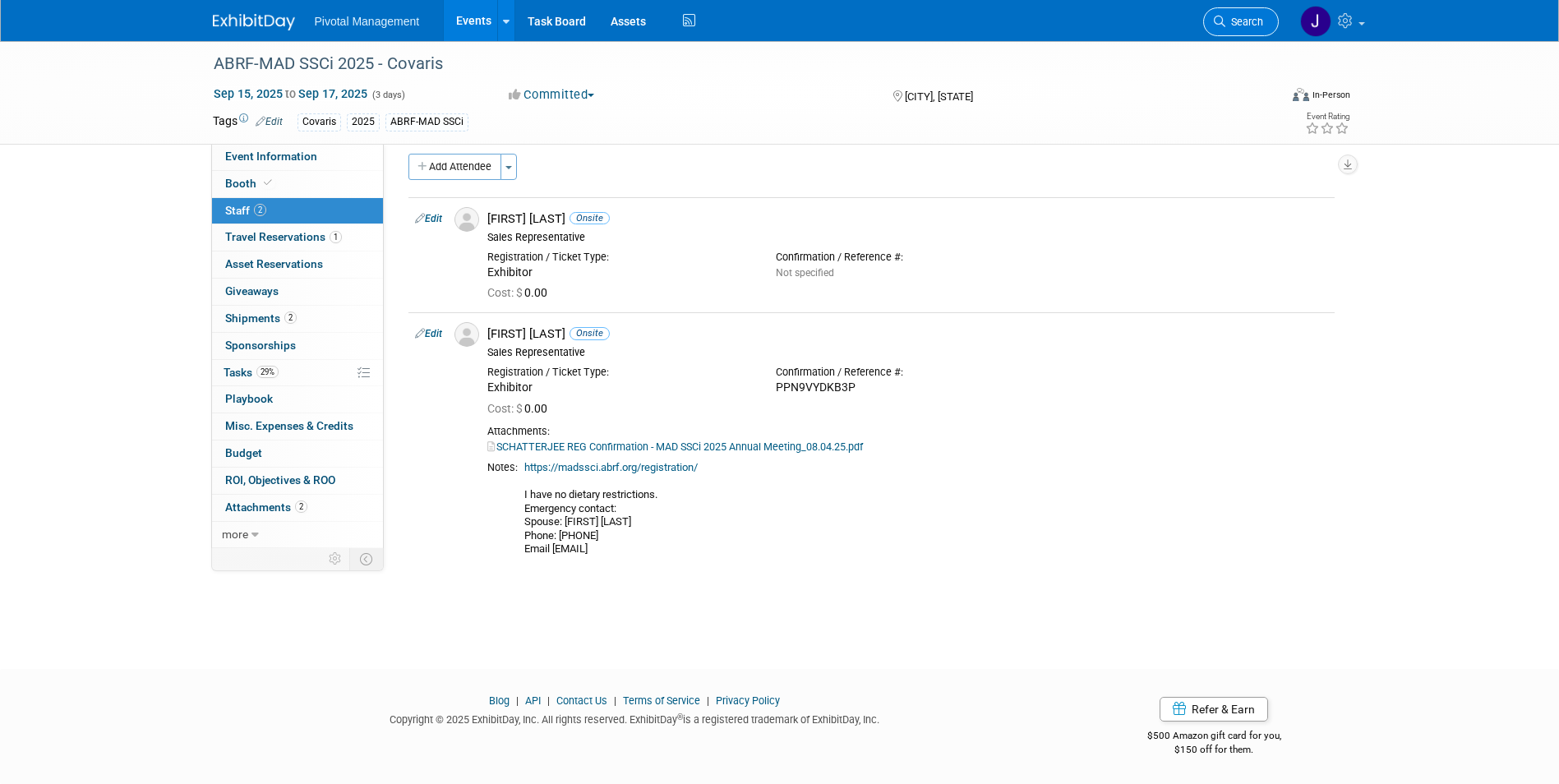 click on "Search" at bounding box center (1244, 21) 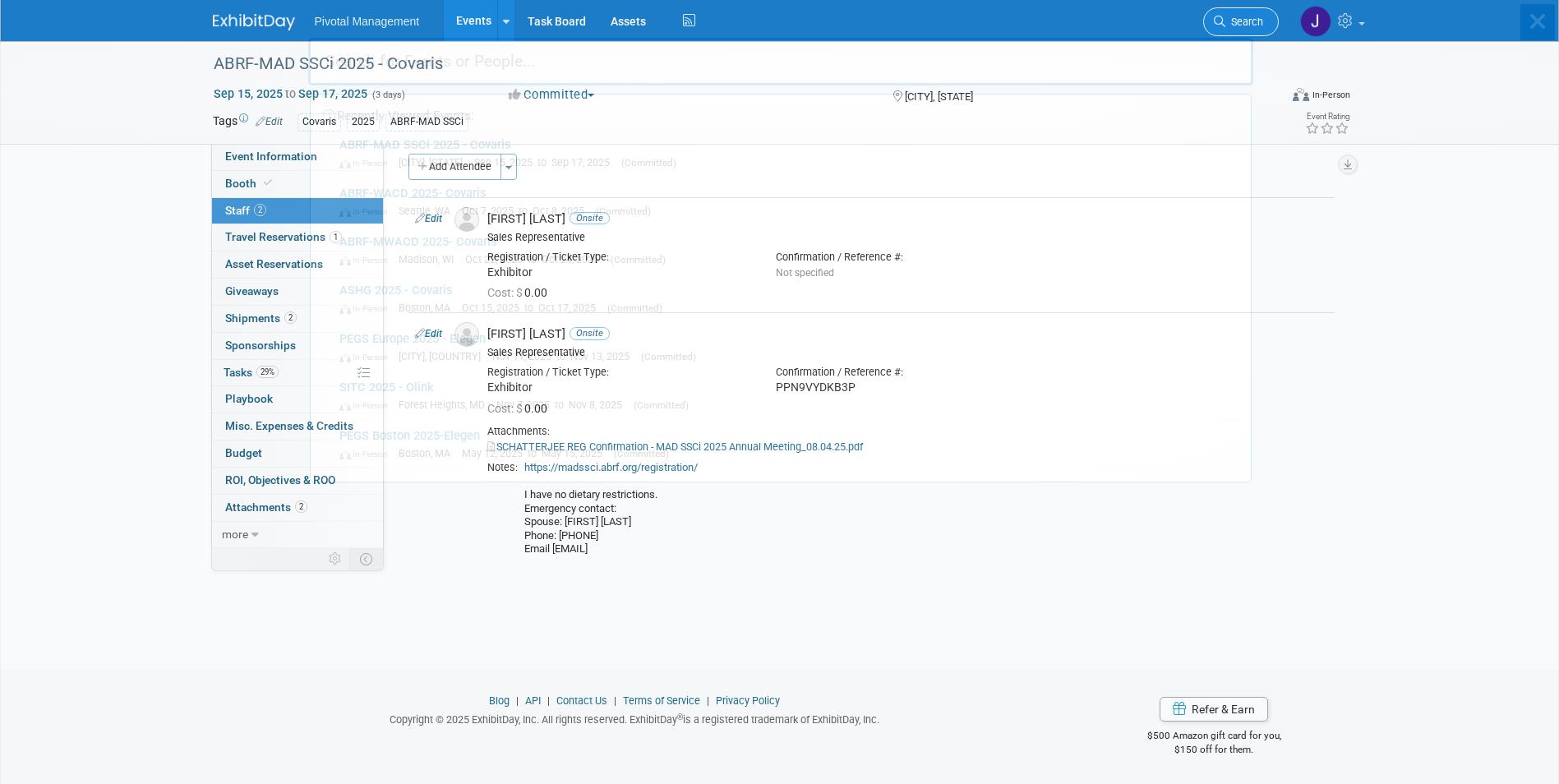 scroll, scrollTop: 0, scrollLeft: 0, axis: both 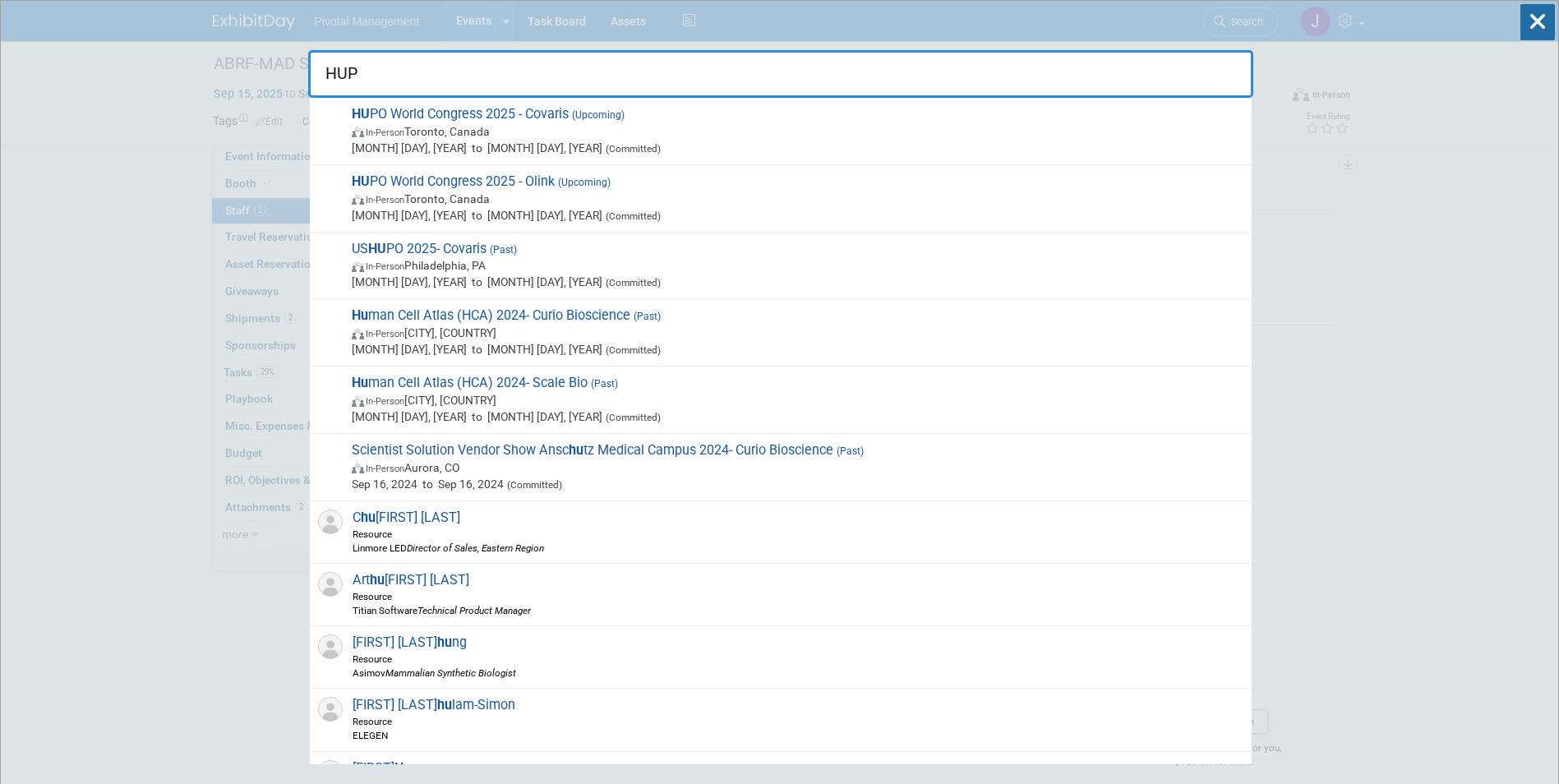 type on "HUPO" 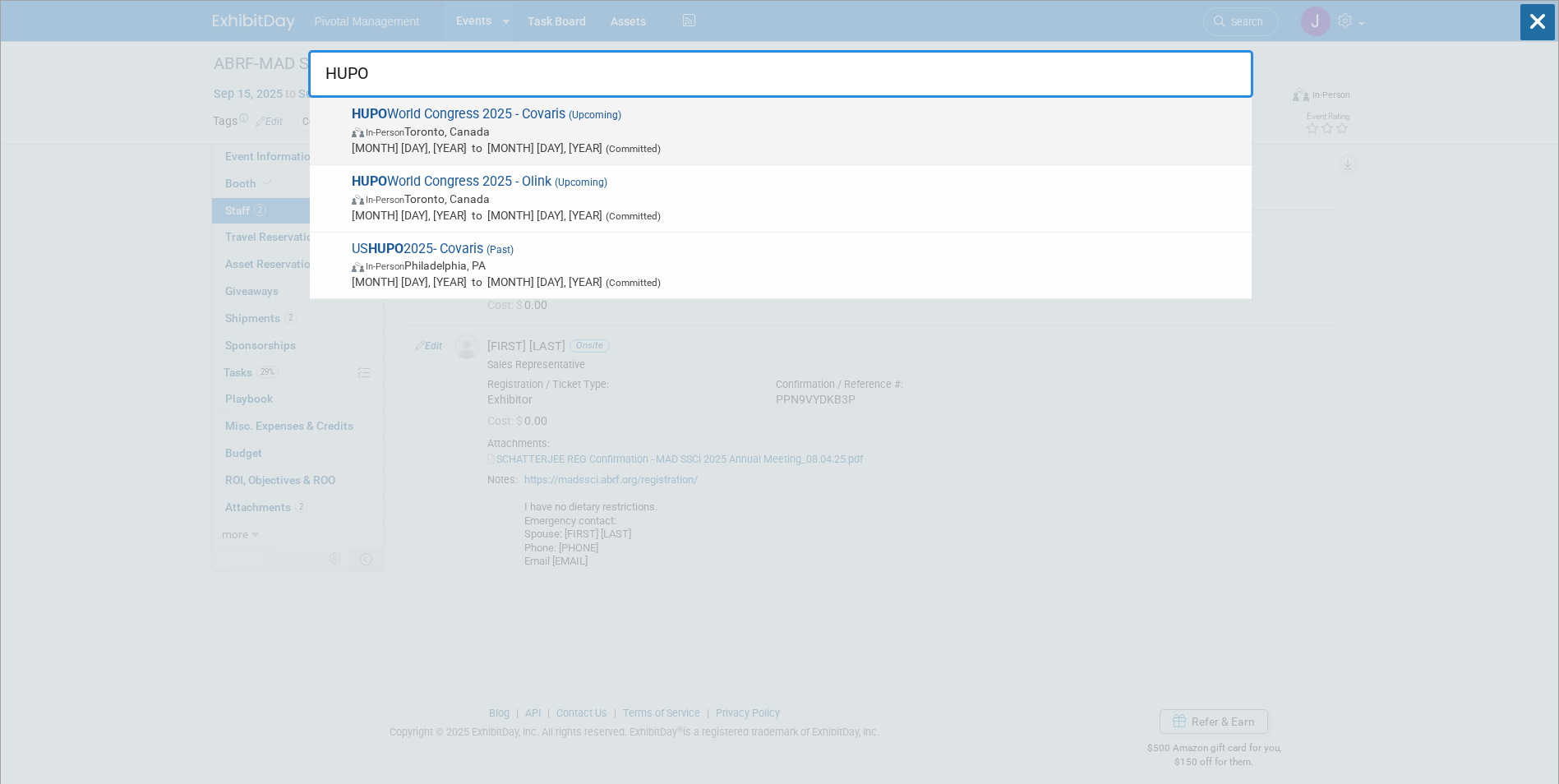 click on "HUPO  World Congress 2025 - Covaris  (Upcoming)  In-Person     Toronto, Canada Nov 9, 2025  to  Nov 13, 2025  (Committed)" at bounding box center (795, 131) 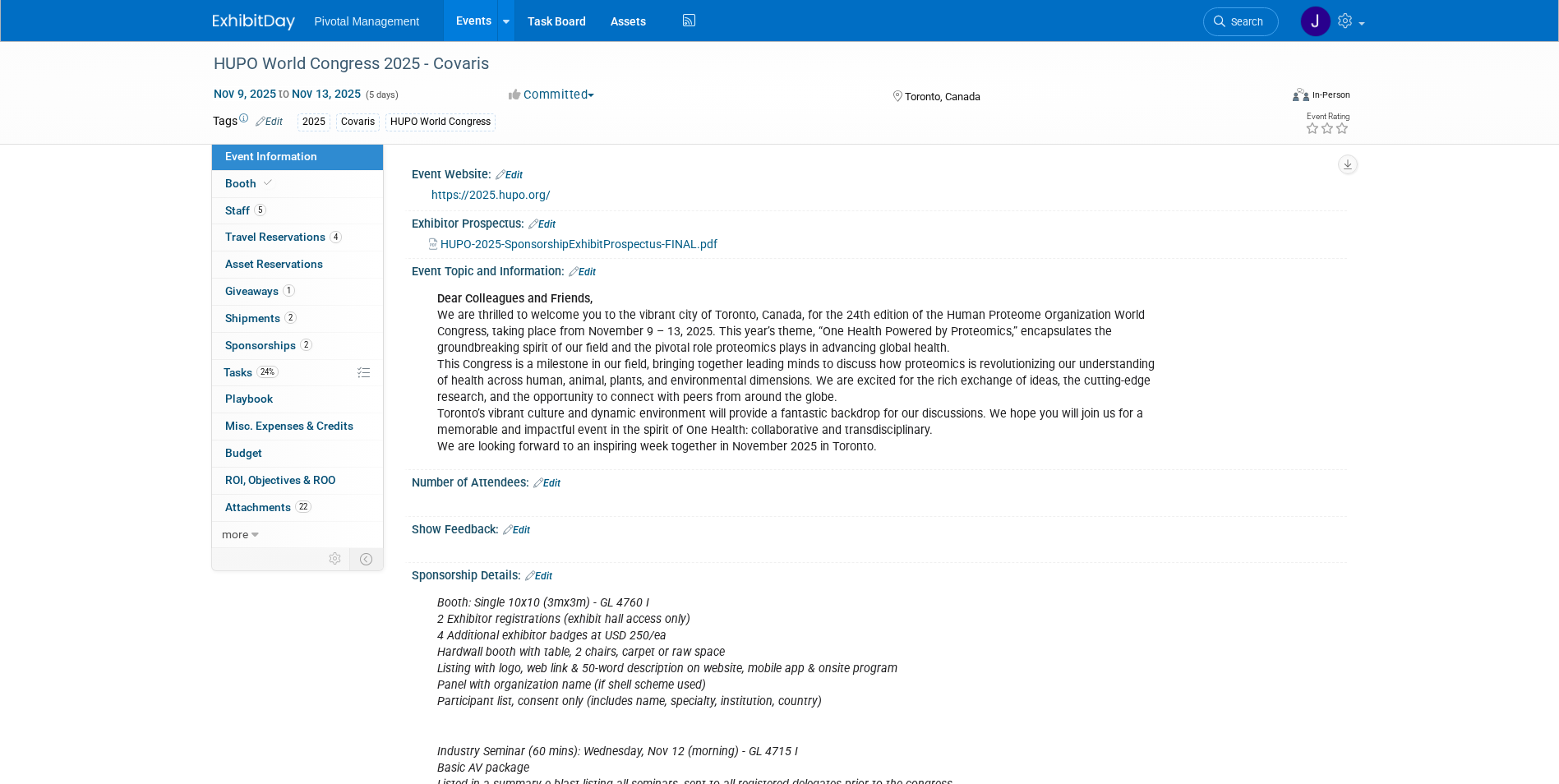 scroll, scrollTop: 0, scrollLeft: 0, axis: both 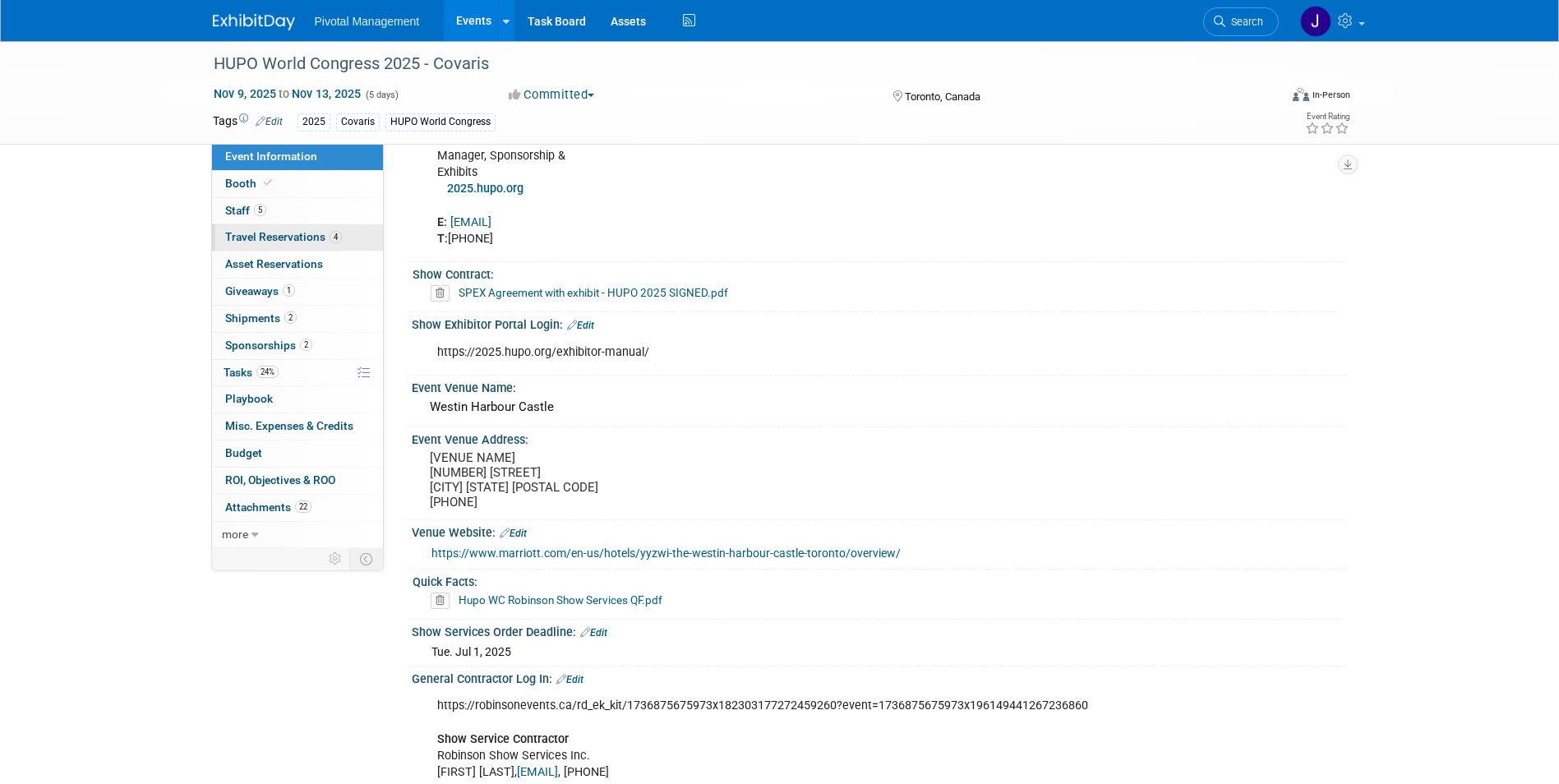 click on "Travel Reservations 4" at bounding box center [284, 237] 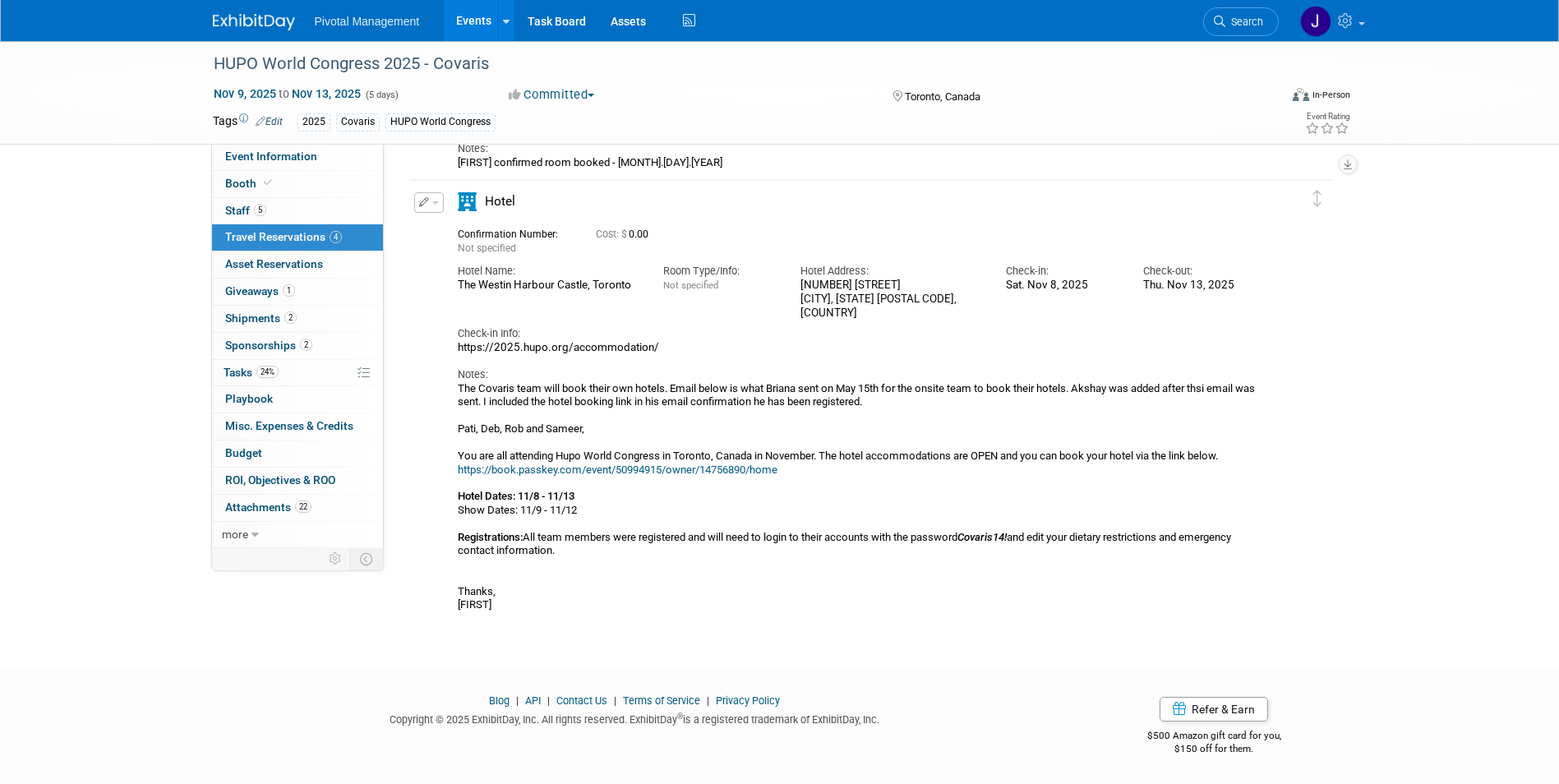 scroll, scrollTop: 551, scrollLeft: 0, axis: vertical 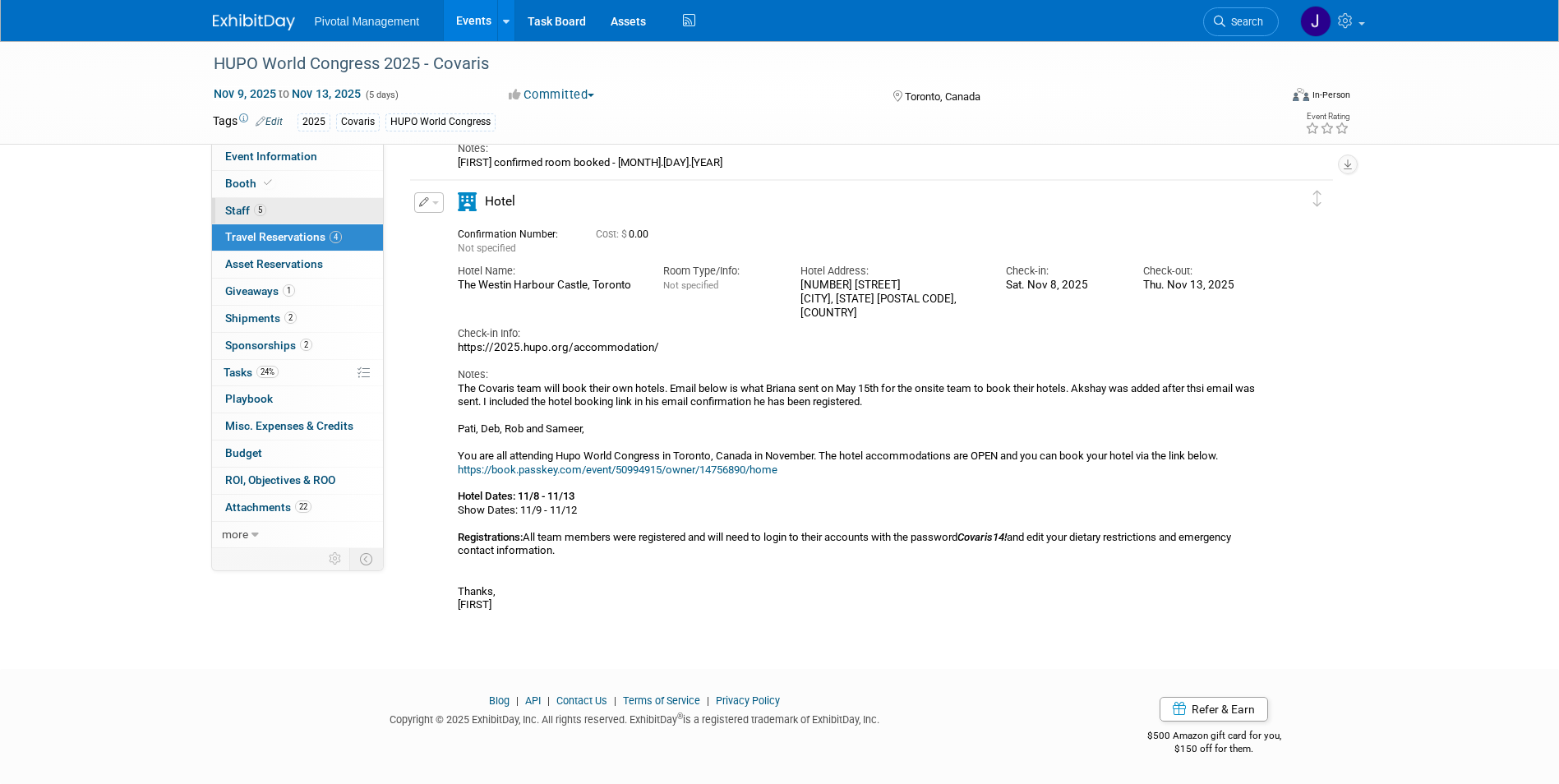 click on "5
Staff 5" at bounding box center (298, 211) 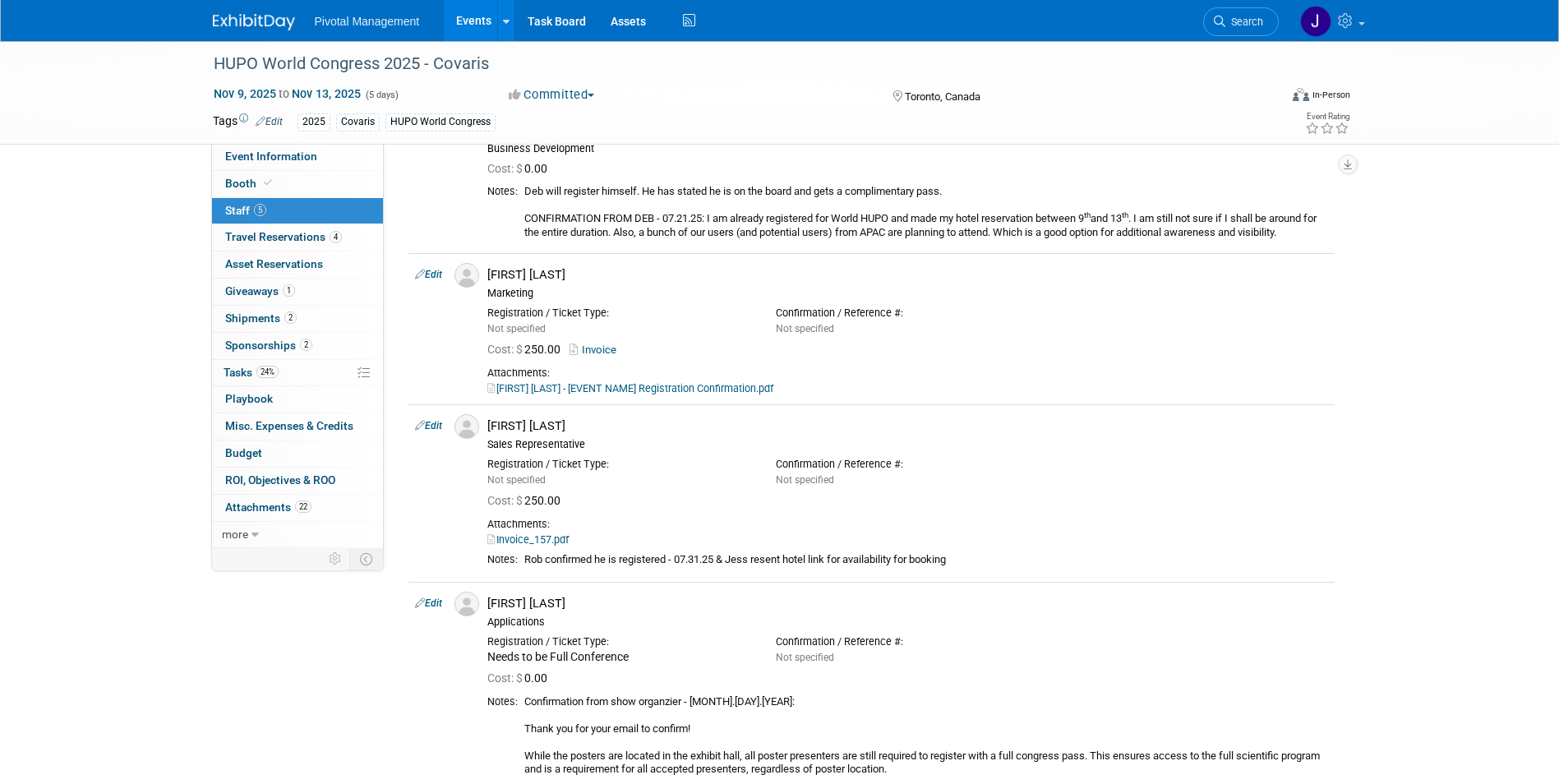 scroll, scrollTop: 287, scrollLeft: 0, axis: vertical 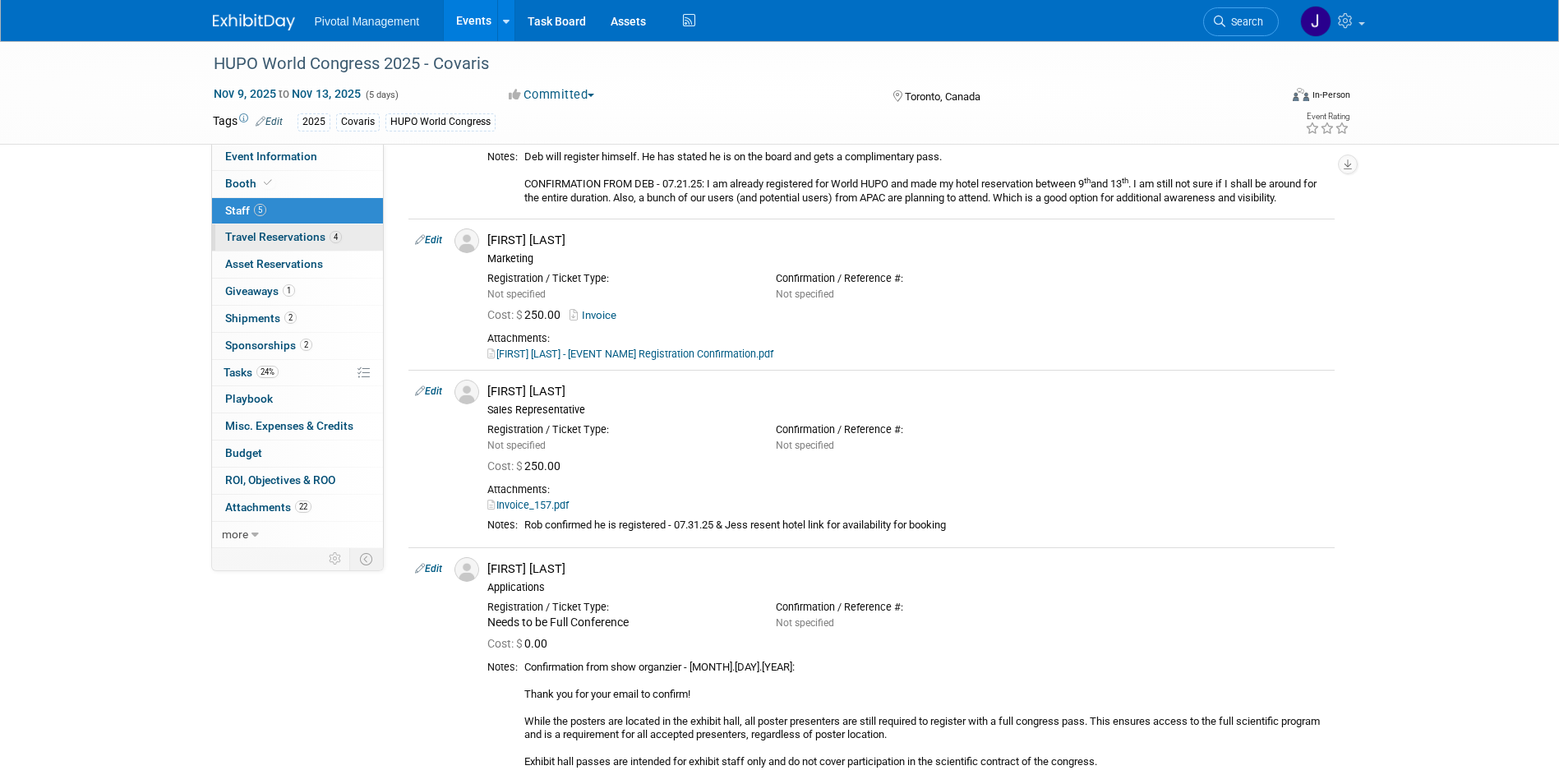 click on "Travel Reservations 4" at bounding box center [284, 237] 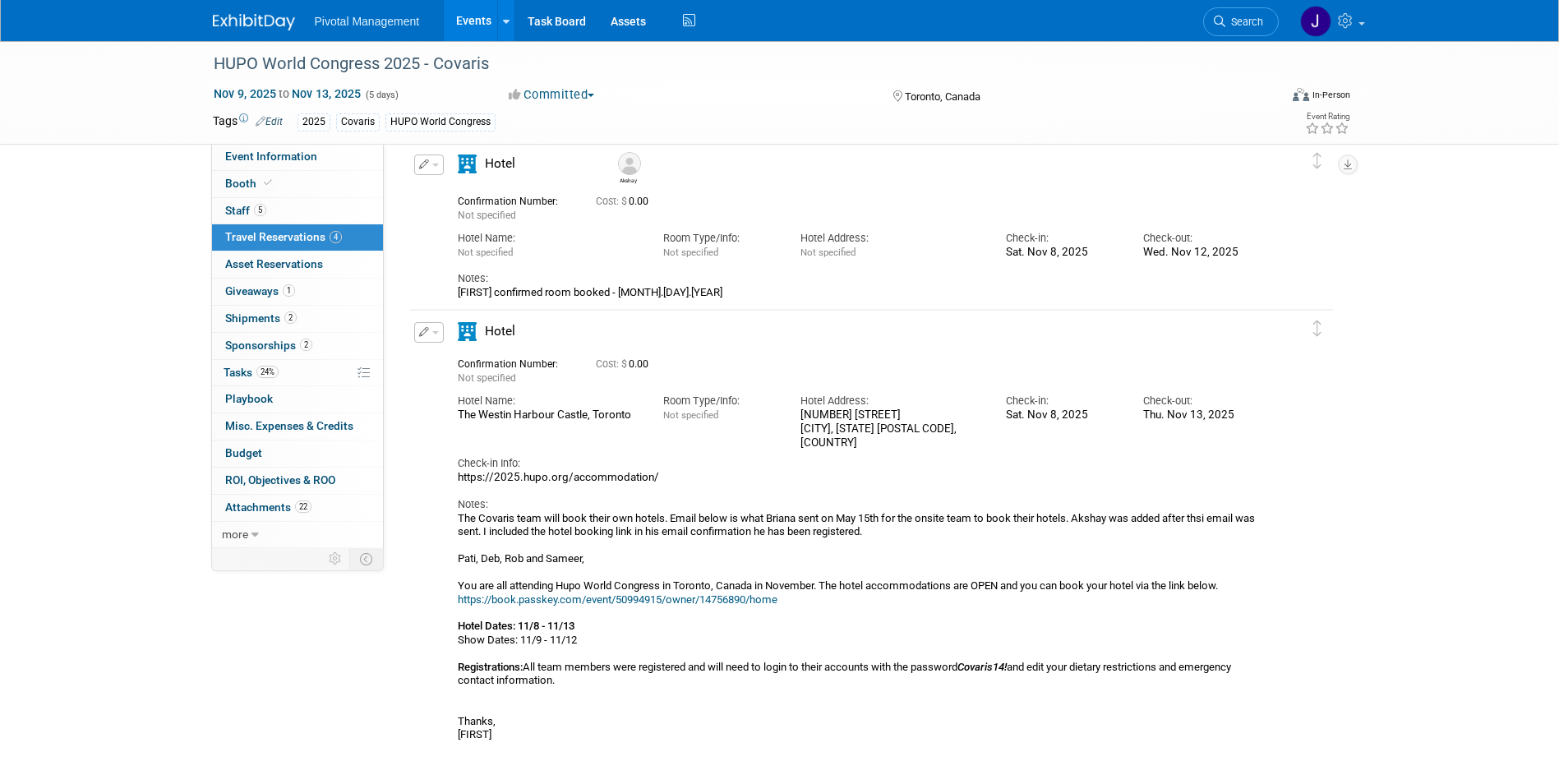 scroll, scrollTop: 0, scrollLeft: 0, axis: both 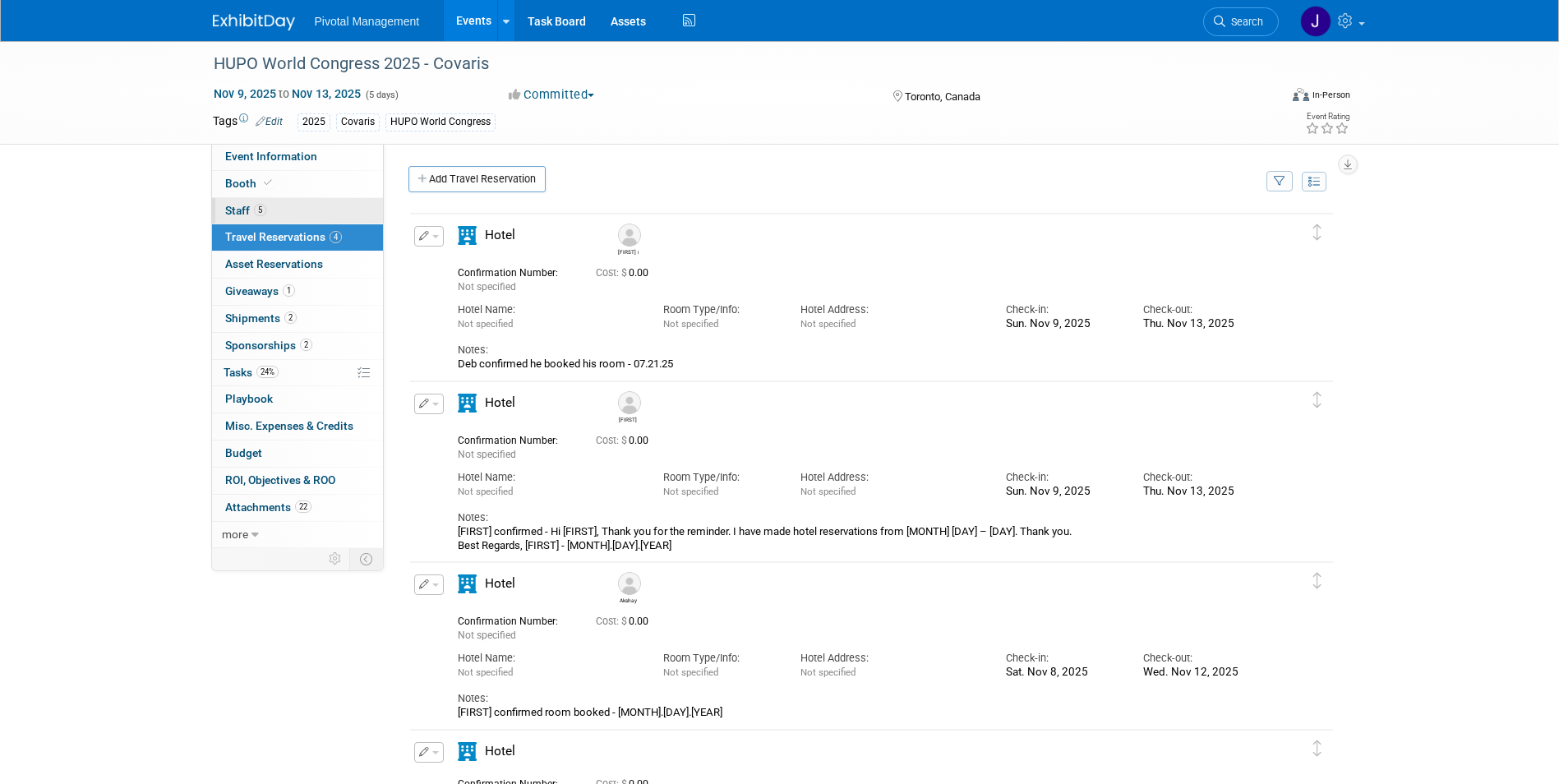 click on "5
Staff 5" at bounding box center (298, 211) 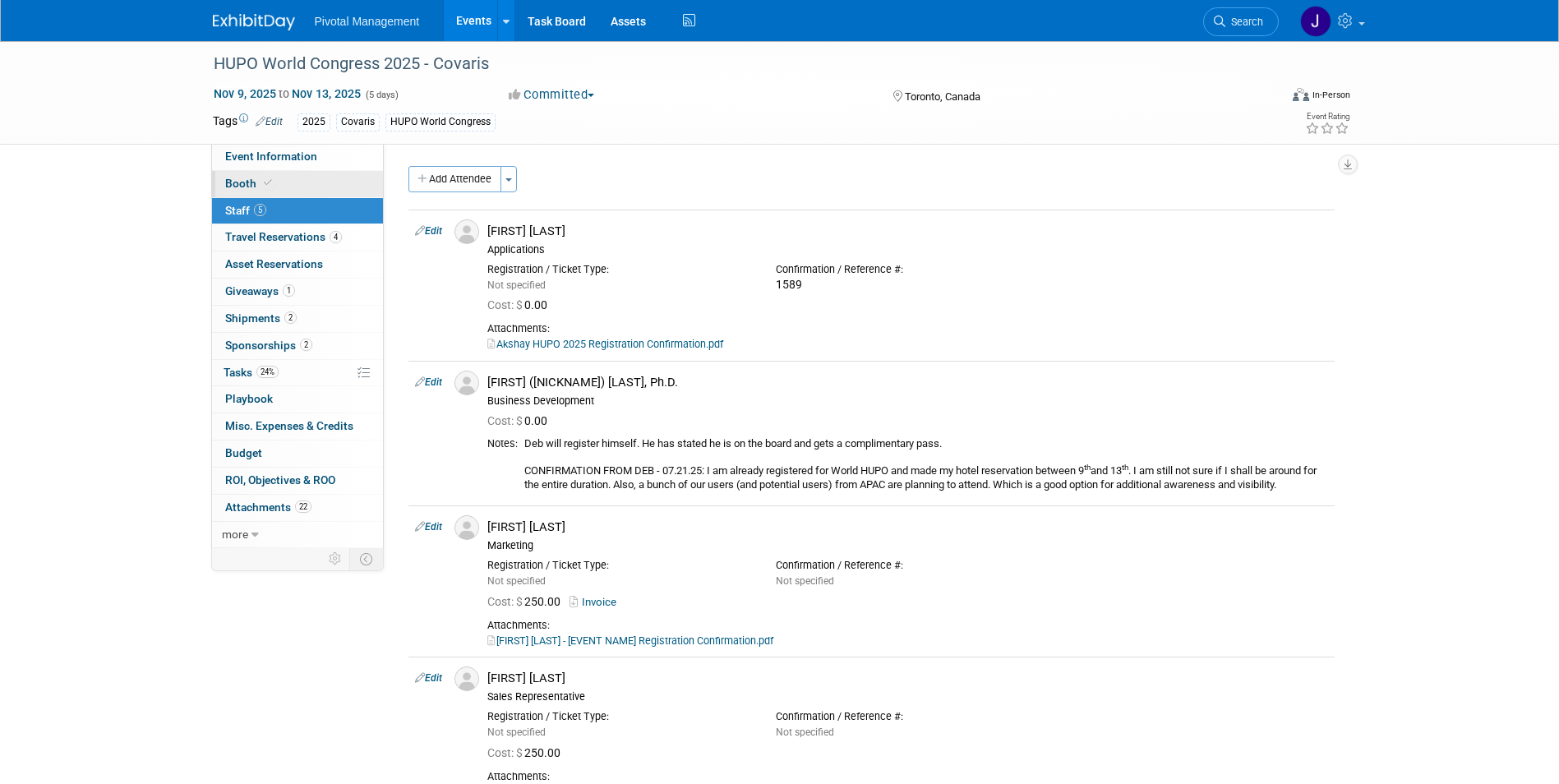 click on "Booth" at bounding box center (298, 184) 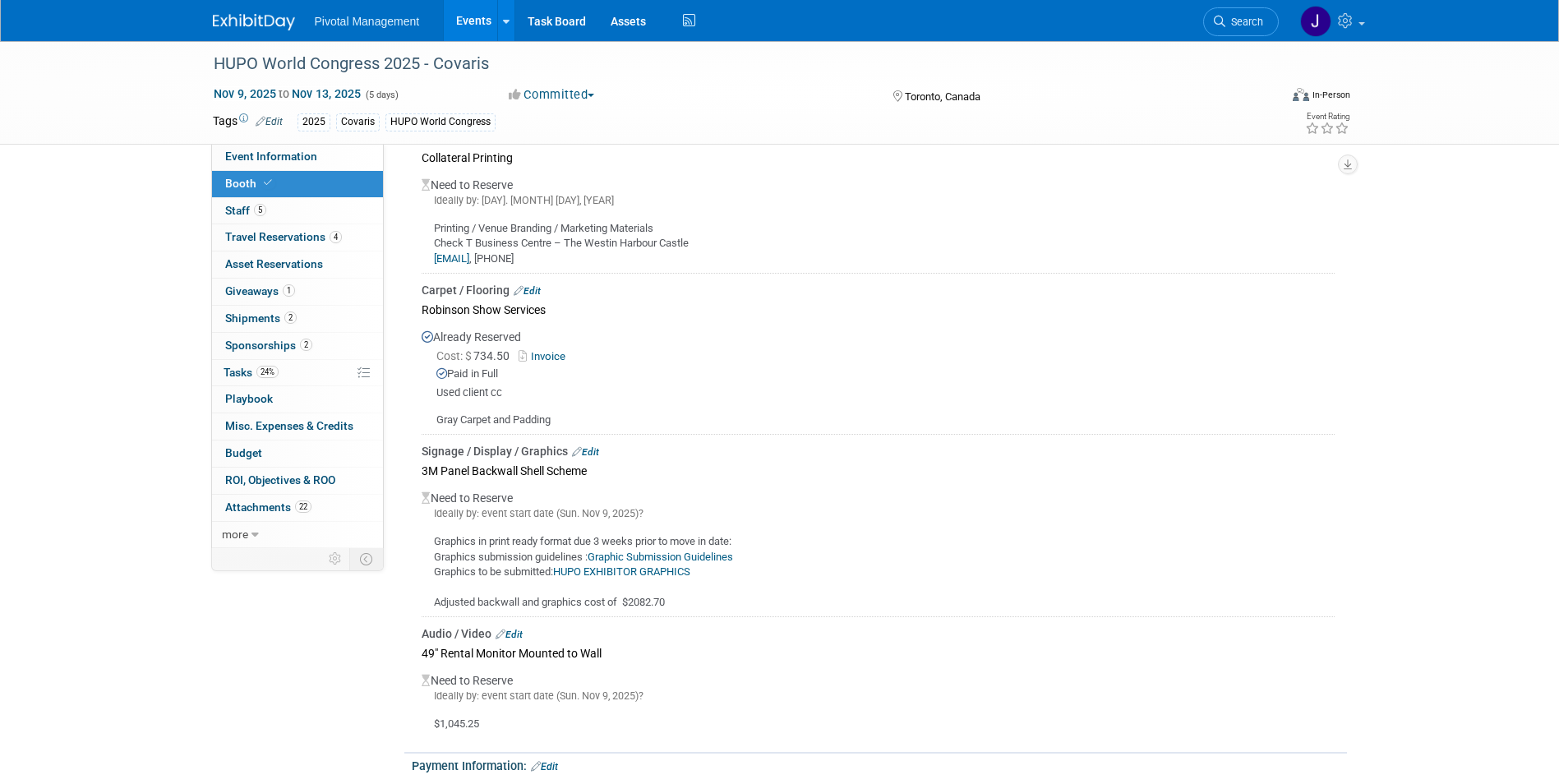 scroll, scrollTop: 2640, scrollLeft: 0, axis: vertical 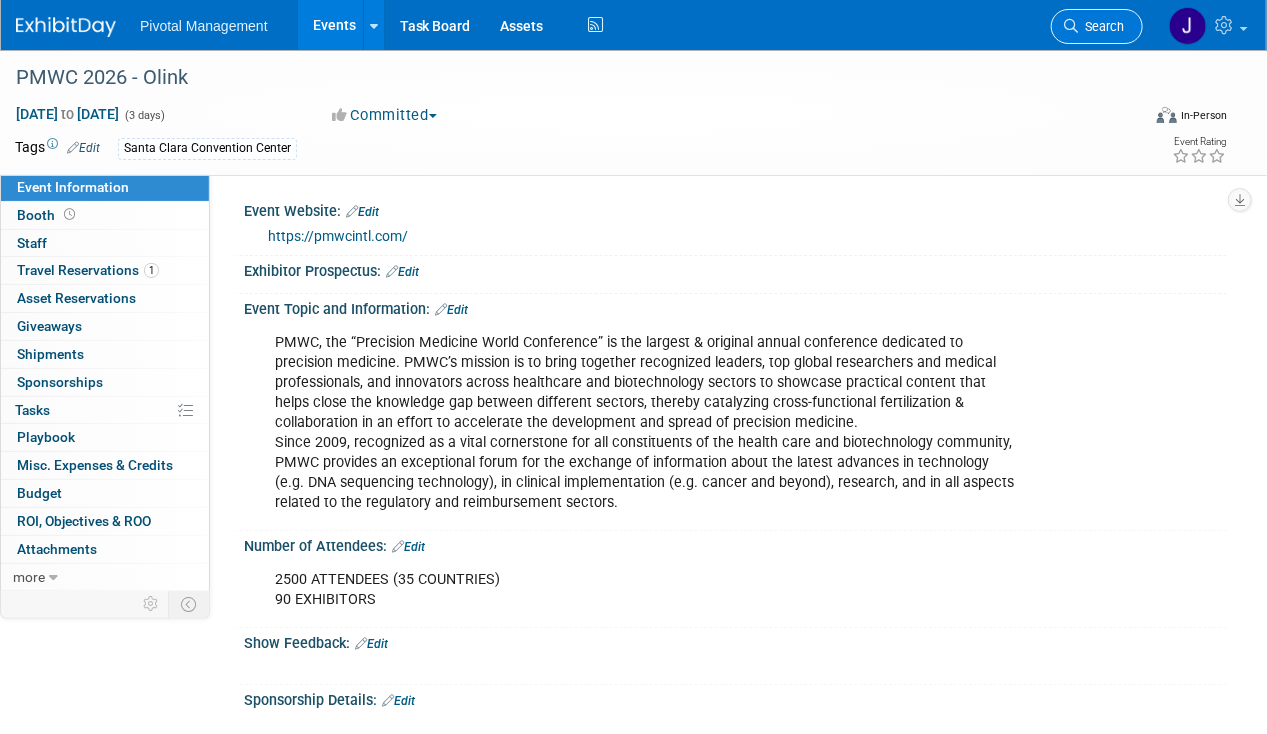 click on "Search" at bounding box center [1101, 26] 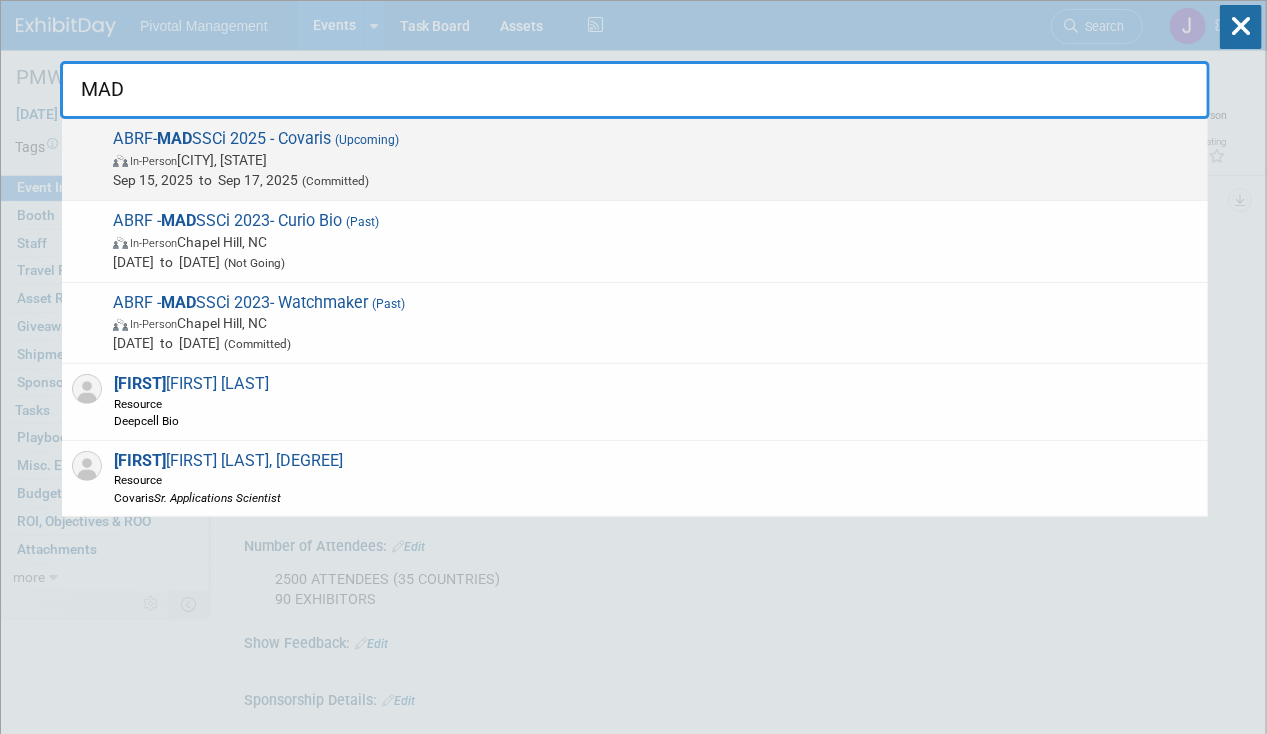 type on "MAD" 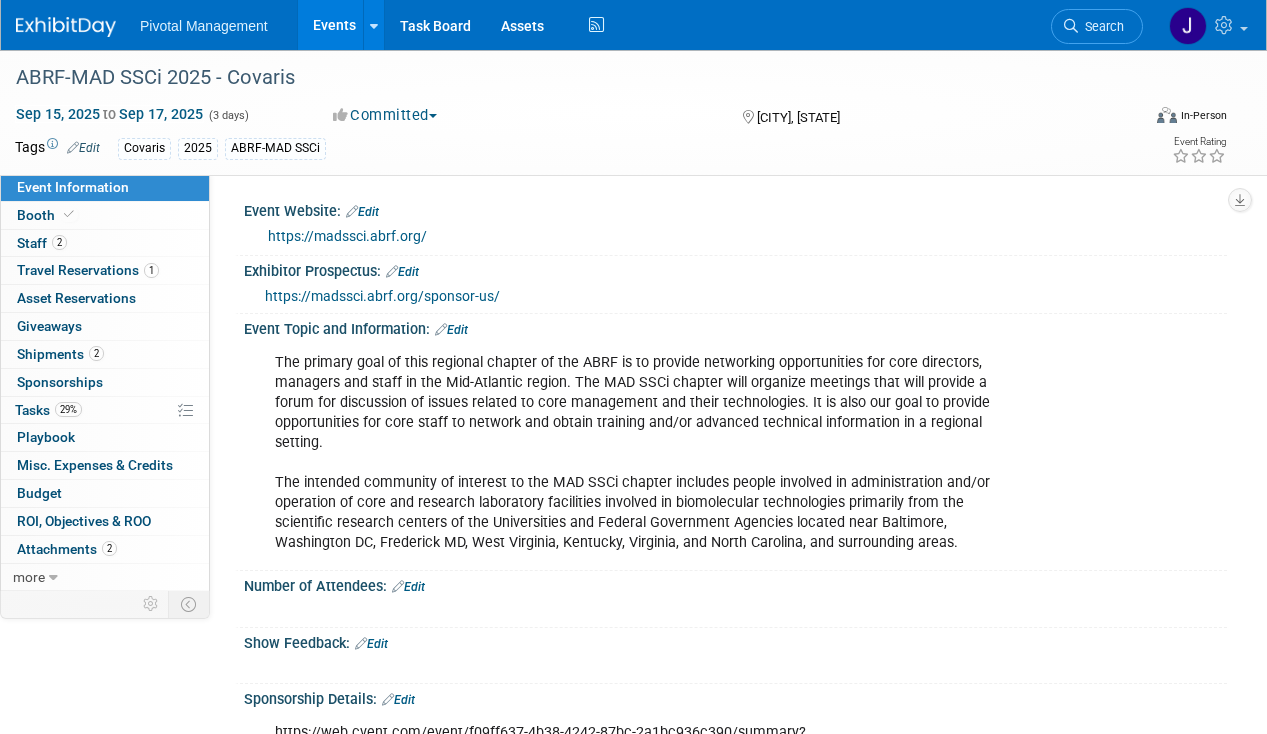 scroll, scrollTop: 0, scrollLeft: 0, axis: both 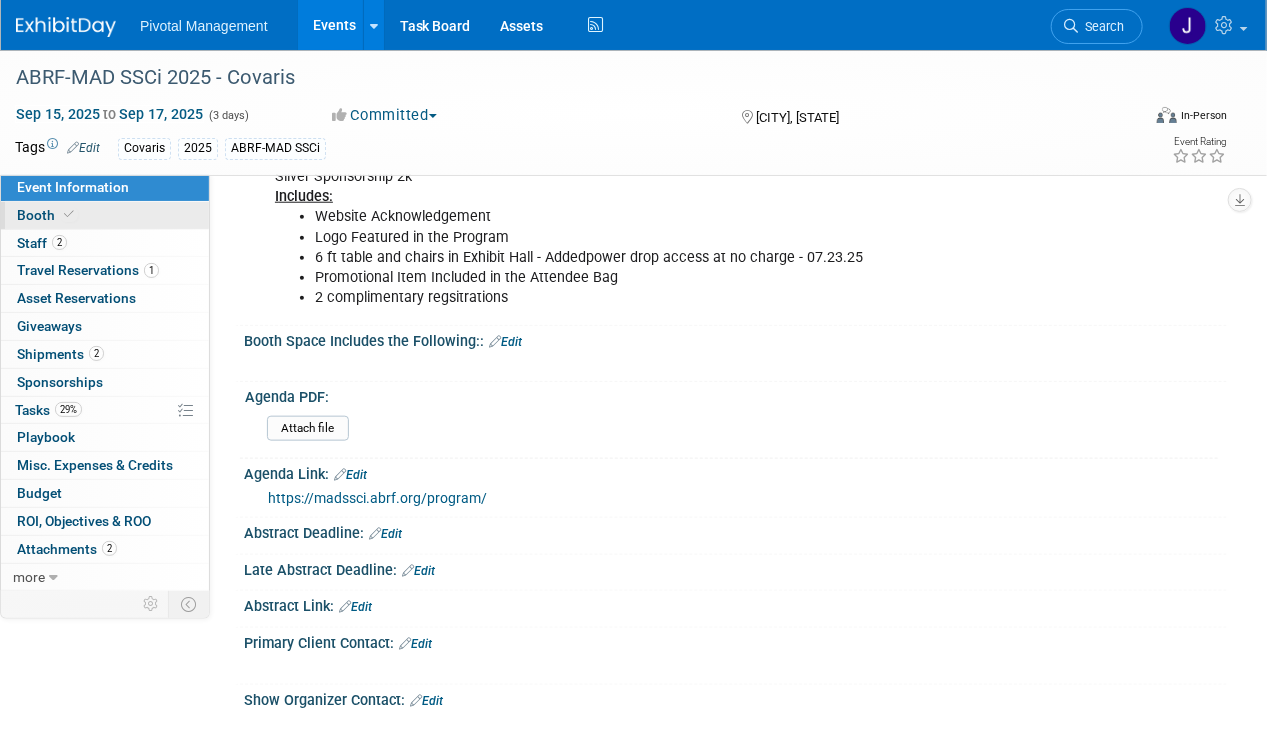 click on "Booth" at bounding box center (105, 215) 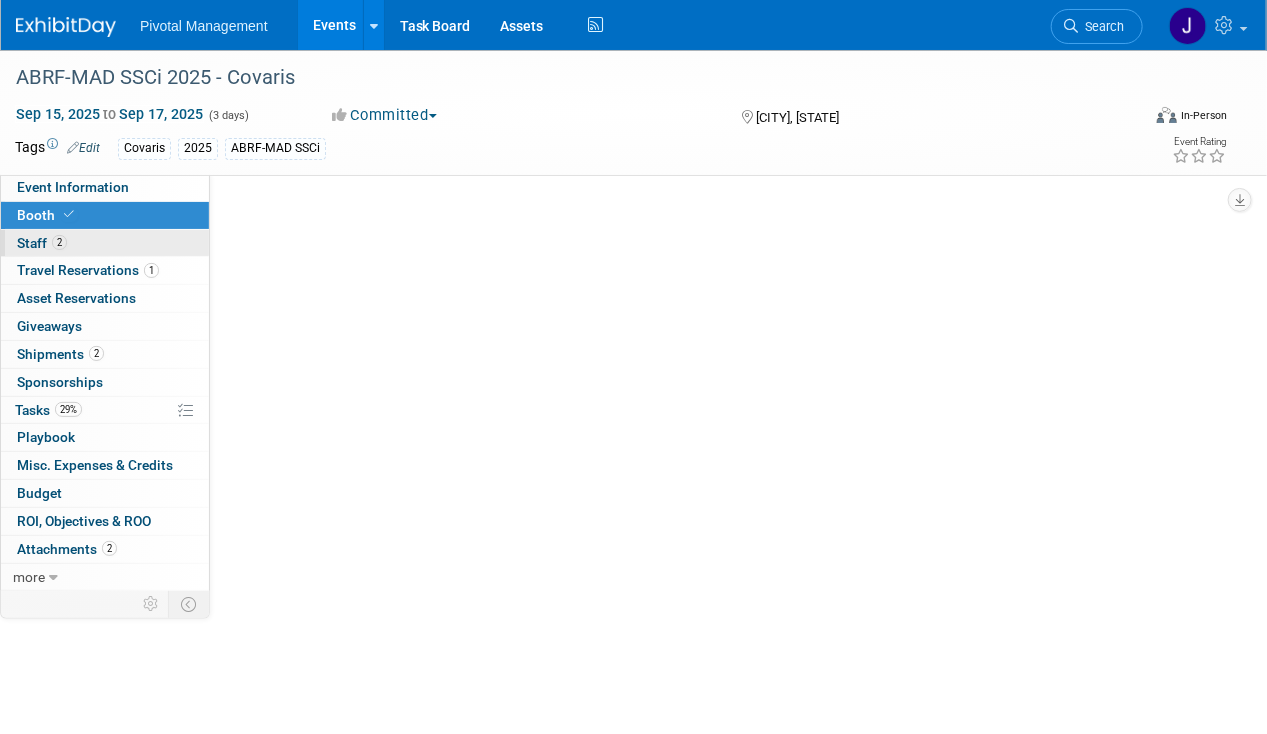 select on "Yes" 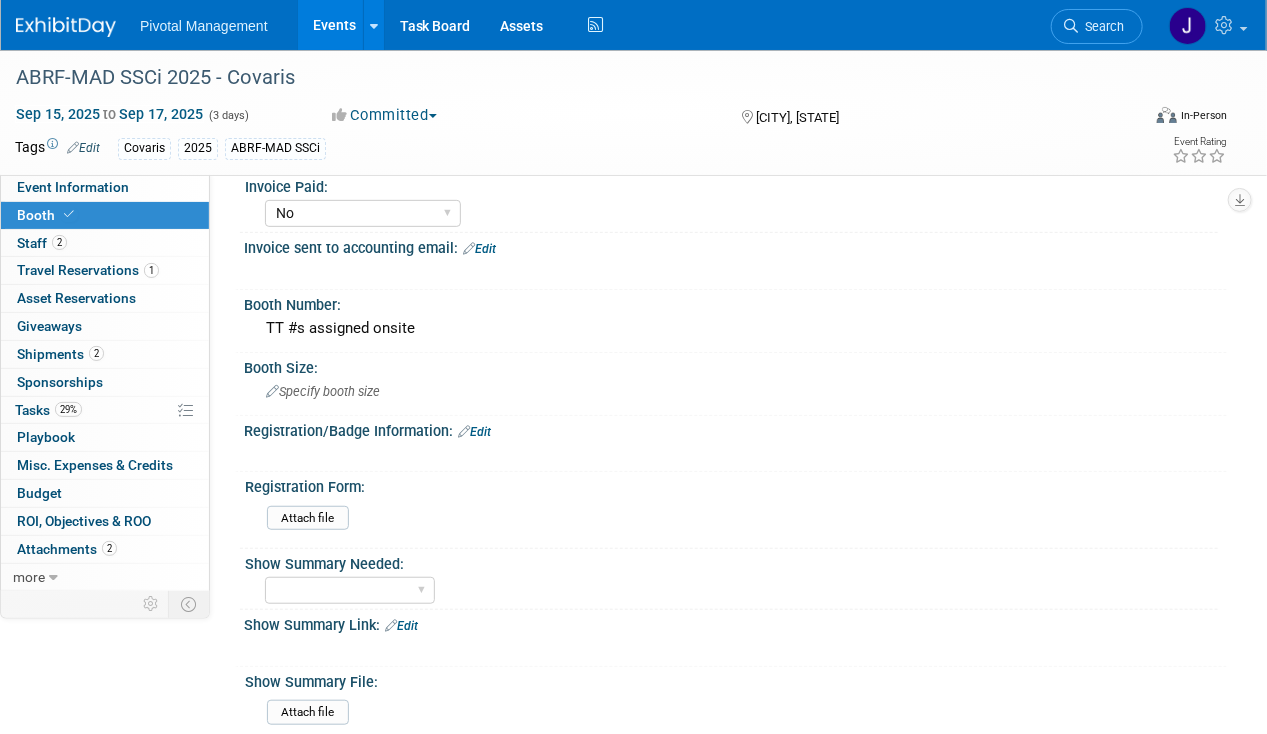 scroll, scrollTop: 616, scrollLeft: 0, axis: vertical 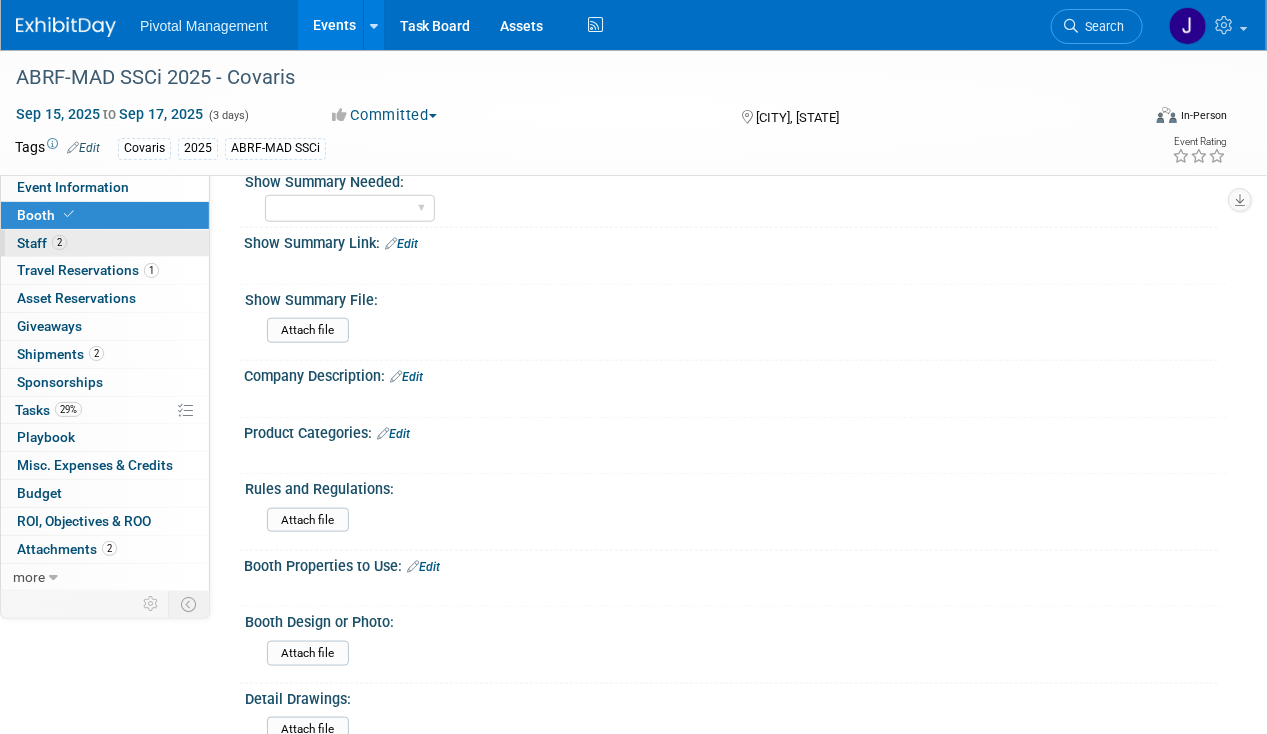 click on "2" at bounding box center [59, 242] 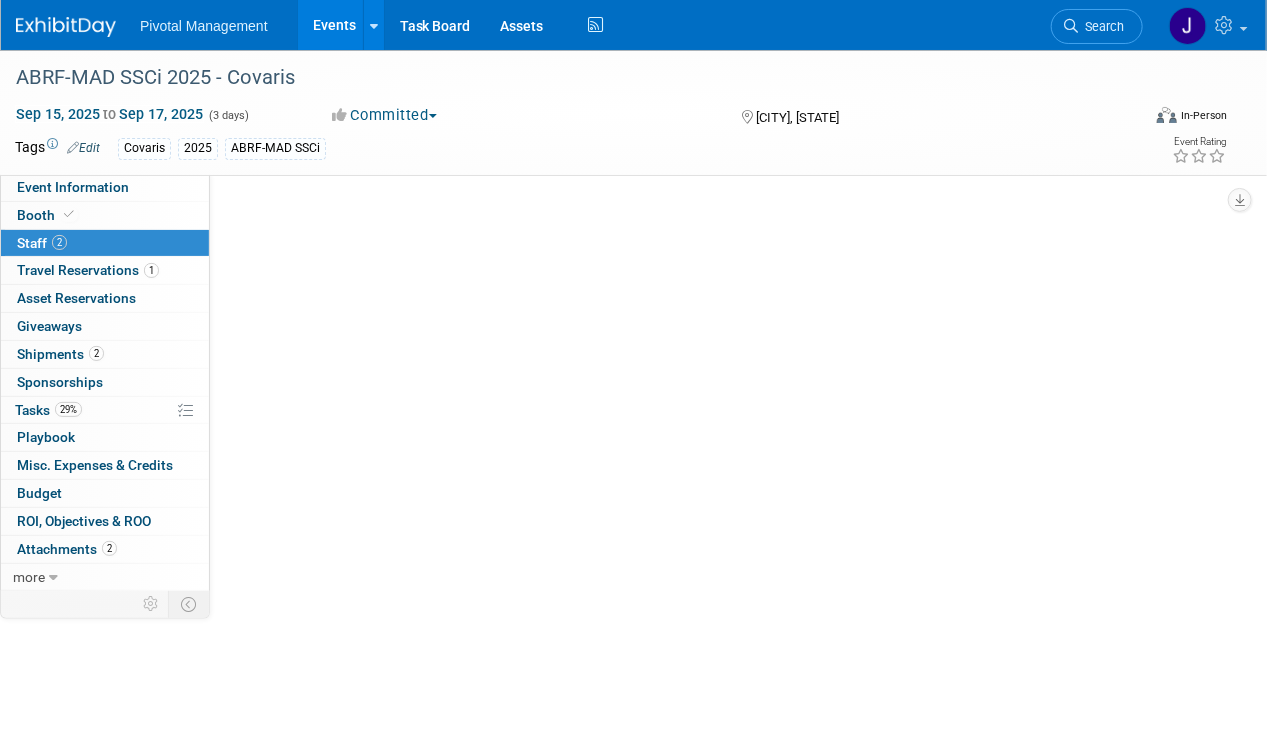 scroll, scrollTop: 0, scrollLeft: 0, axis: both 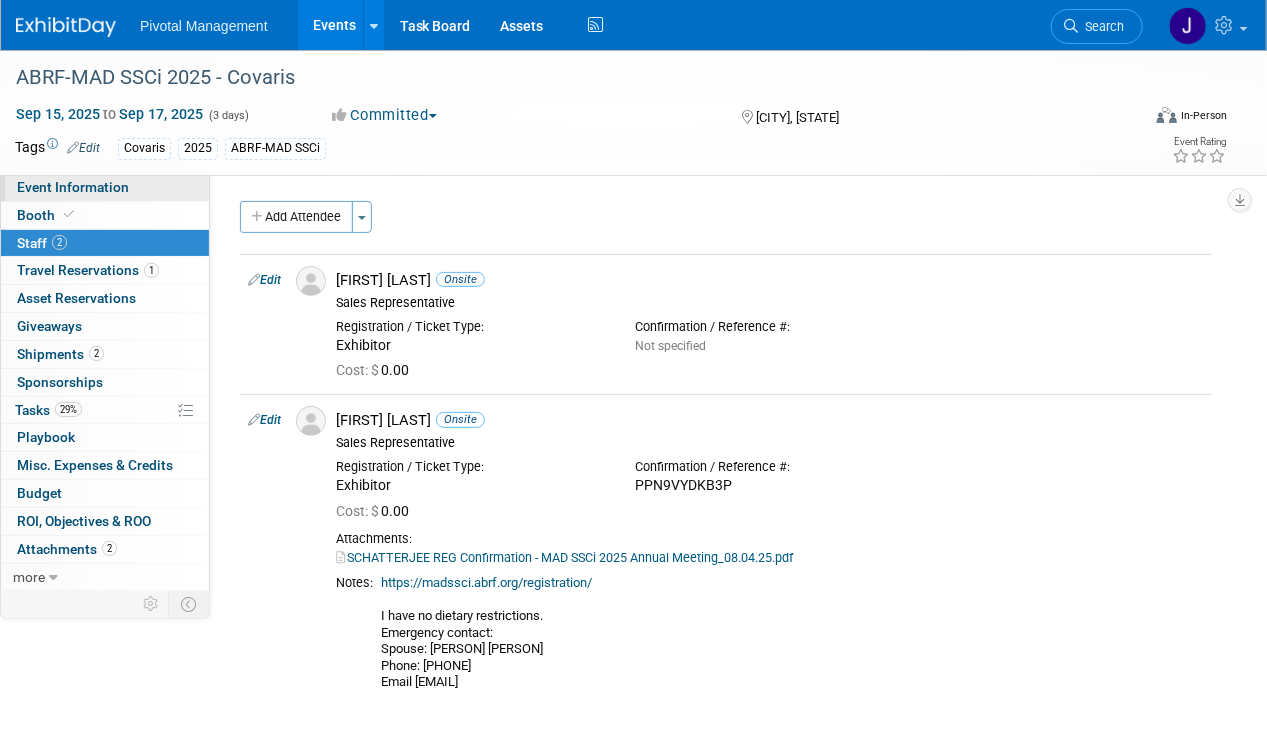 click on "Event Information" at bounding box center (73, 187) 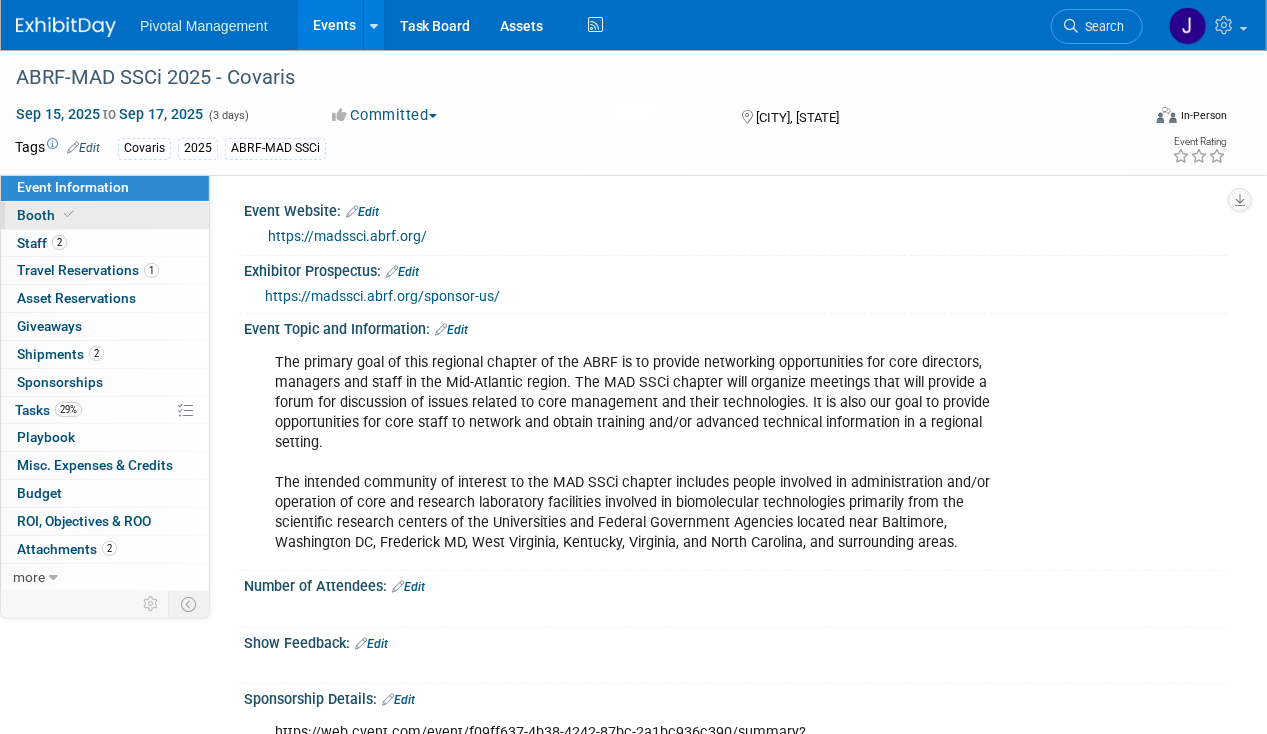 click at bounding box center [69, 214] 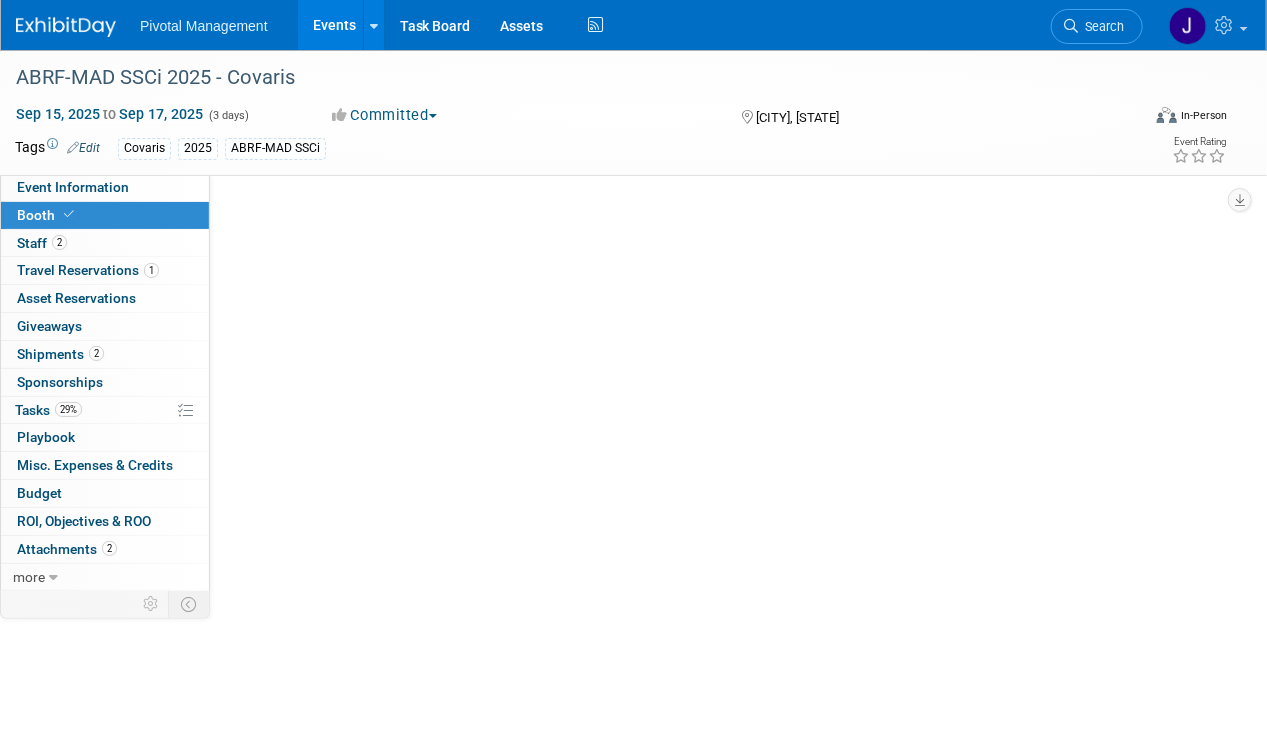 select on "Yes" 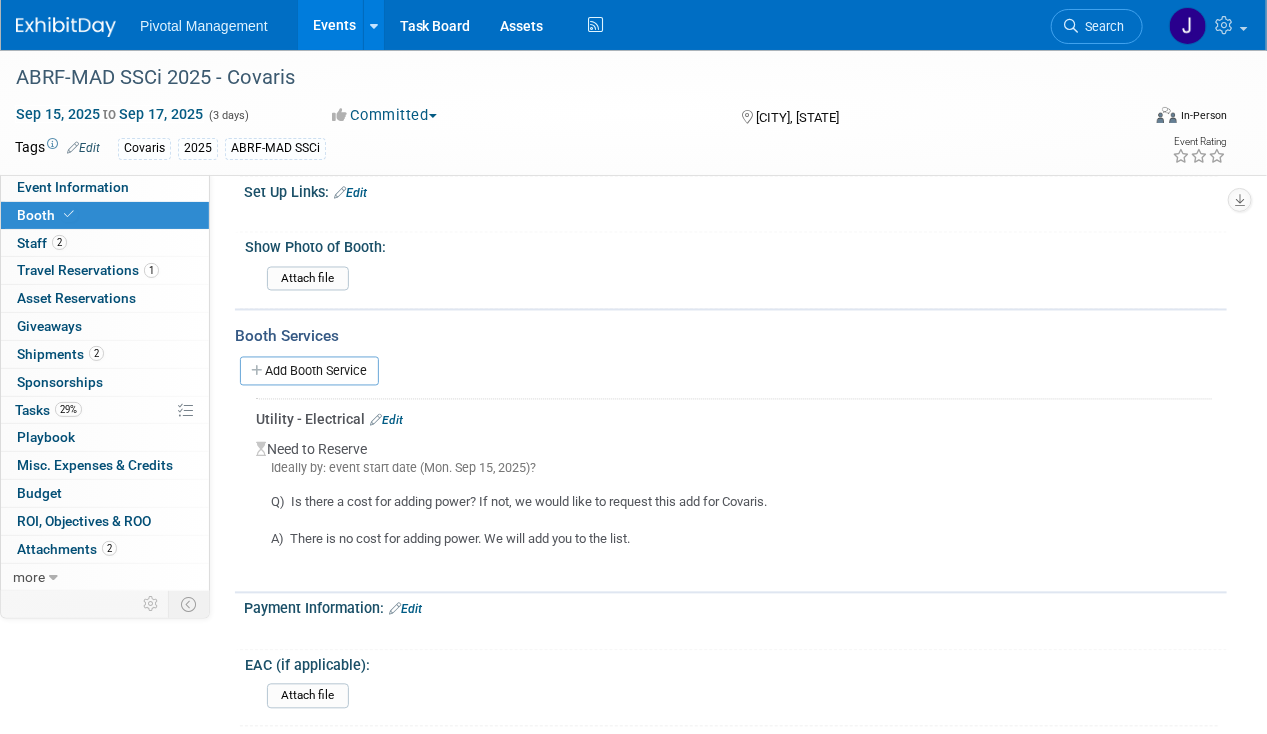 scroll, scrollTop: 1421, scrollLeft: 0, axis: vertical 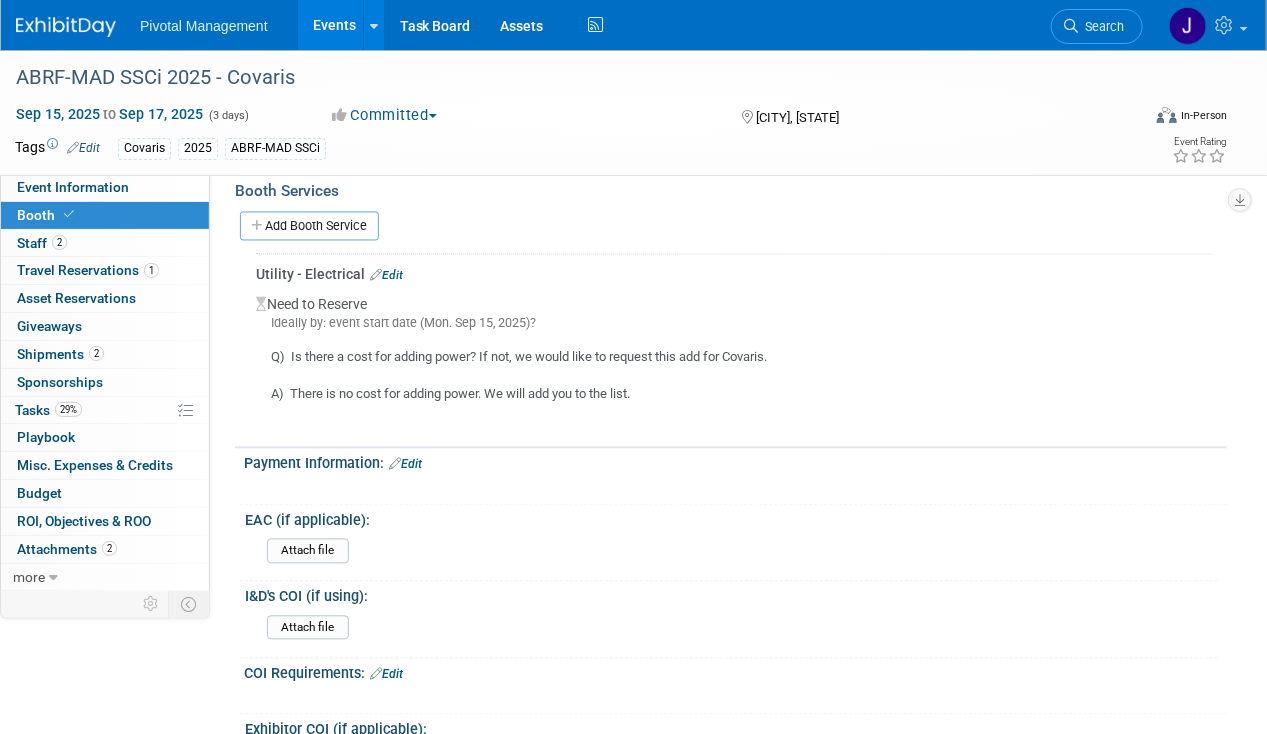 click on "Edit" at bounding box center (386, 276) 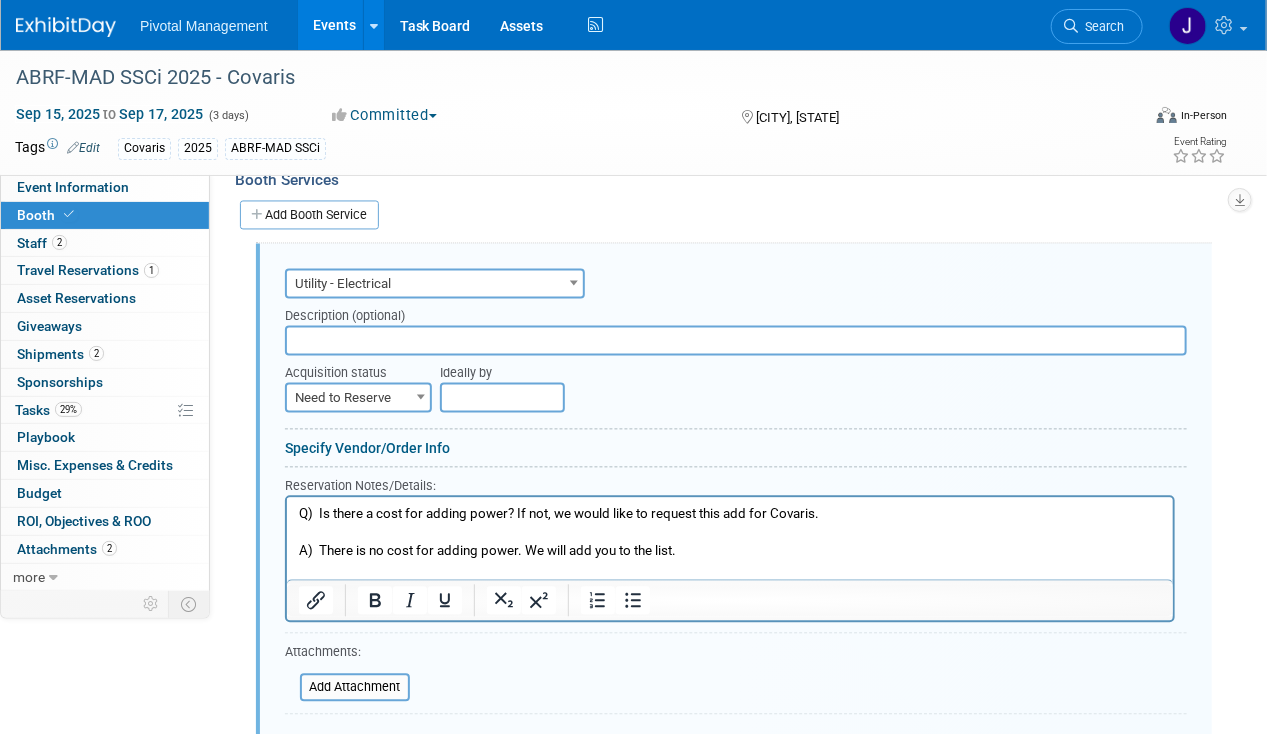 scroll, scrollTop: 0, scrollLeft: 0, axis: both 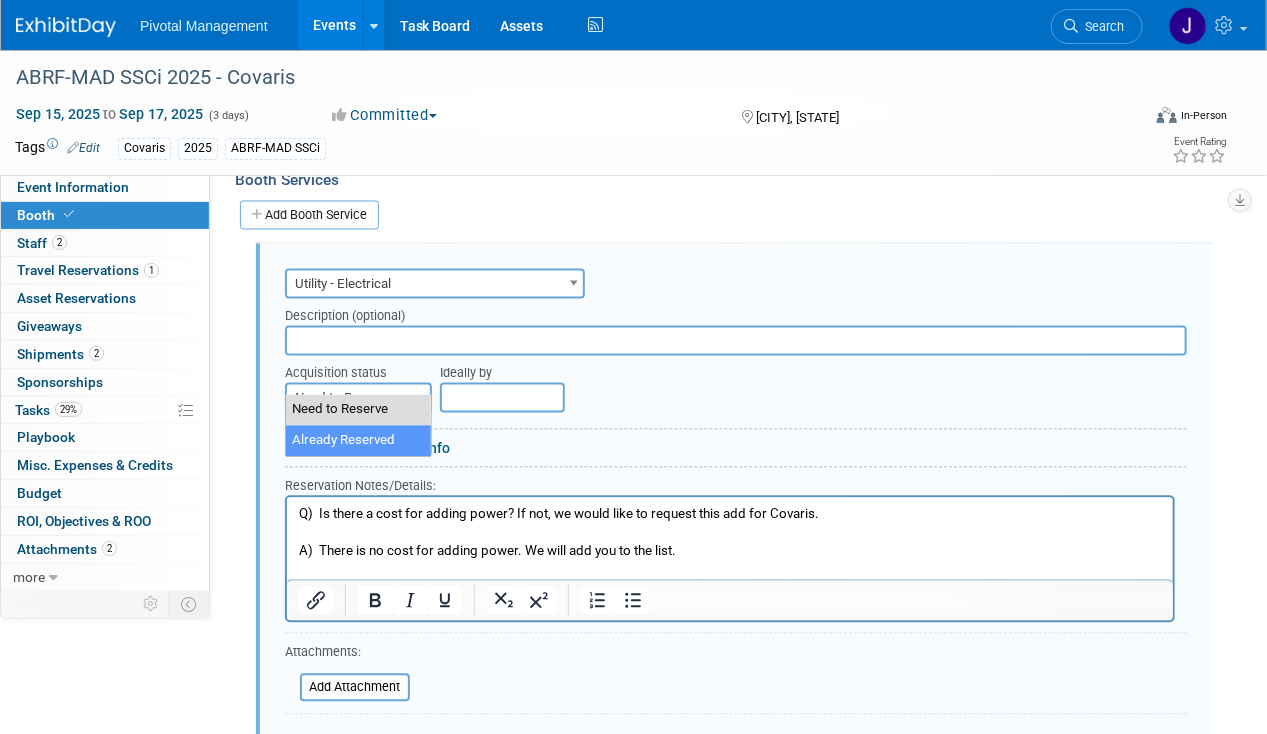 select on "2" 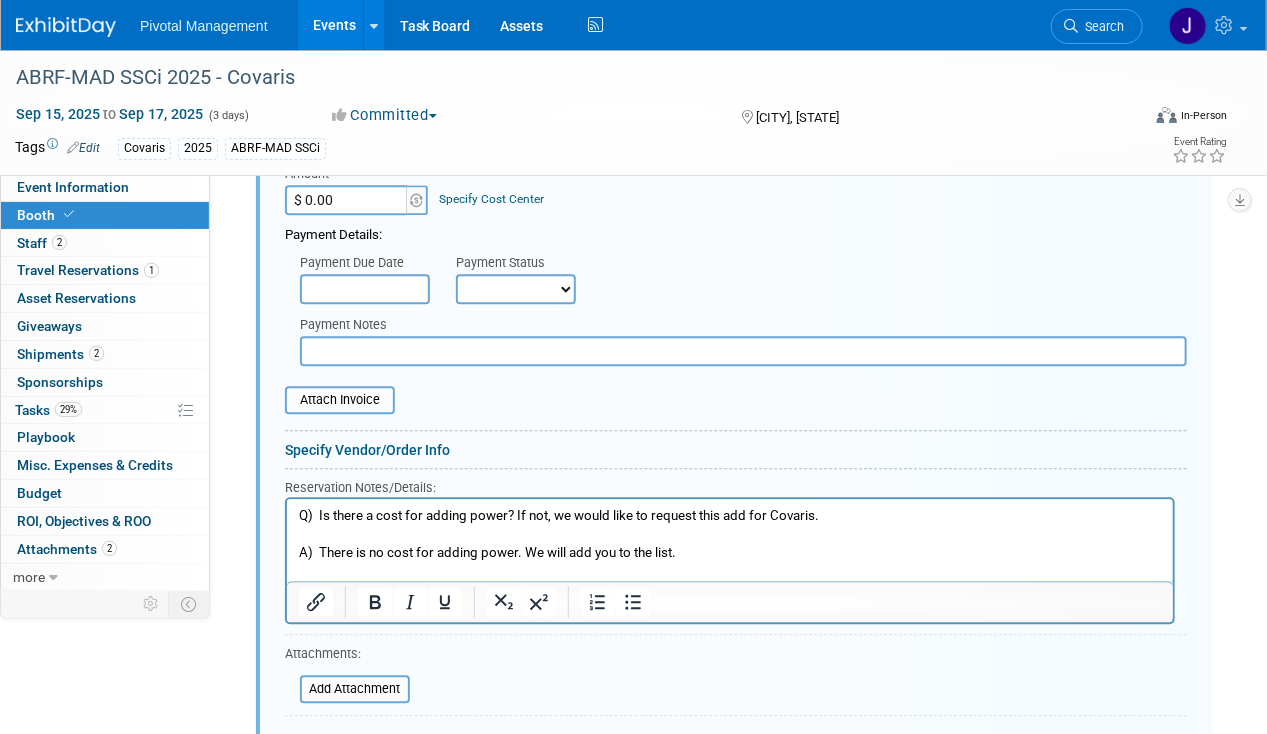 scroll, scrollTop: 1803, scrollLeft: 0, axis: vertical 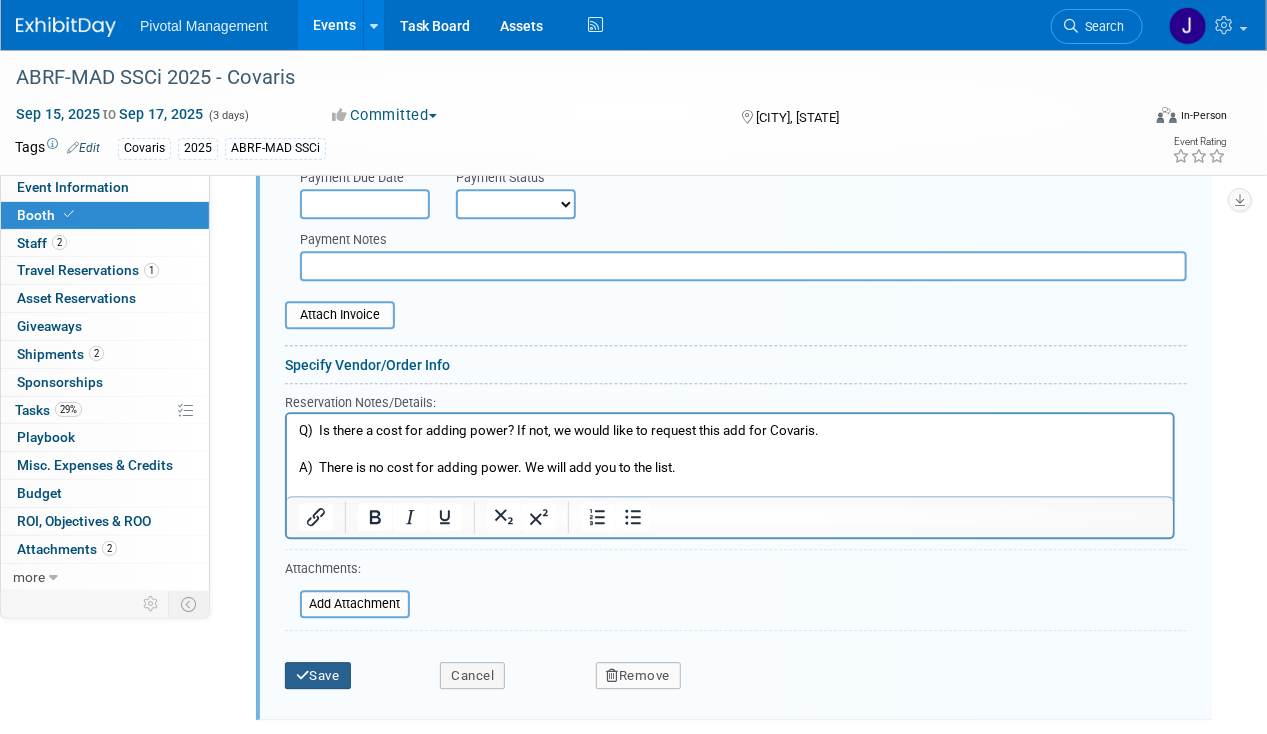 click at bounding box center (303, 675) 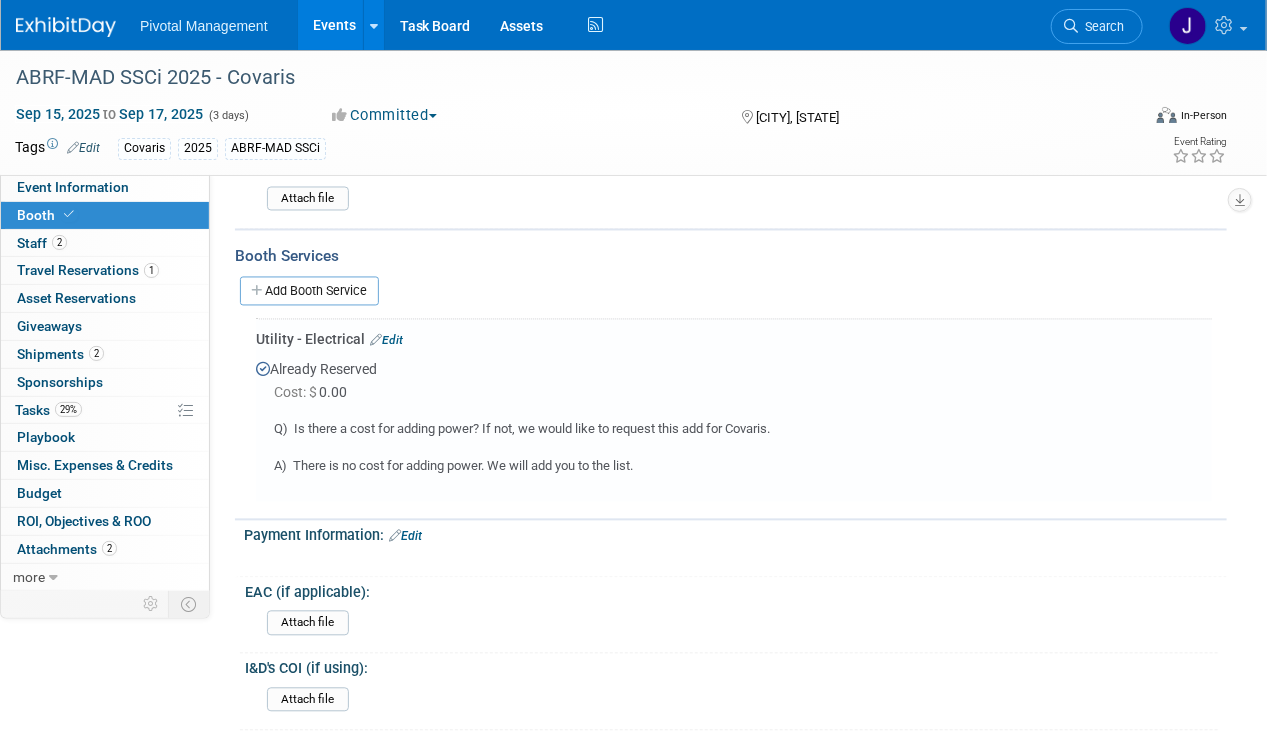 scroll, scrollTop: 1338, scrollLeft: 0, axis: vertical 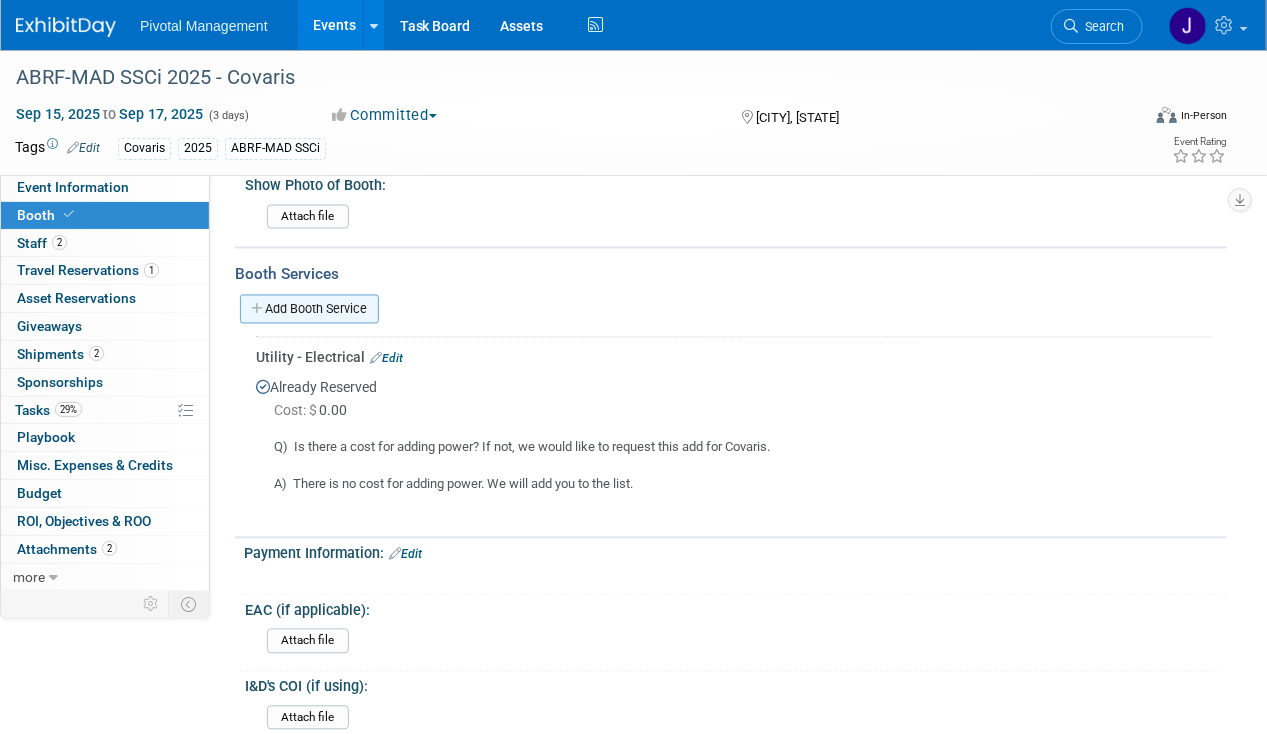 click on "Add Booth Service" at bounding box center (309, 309) 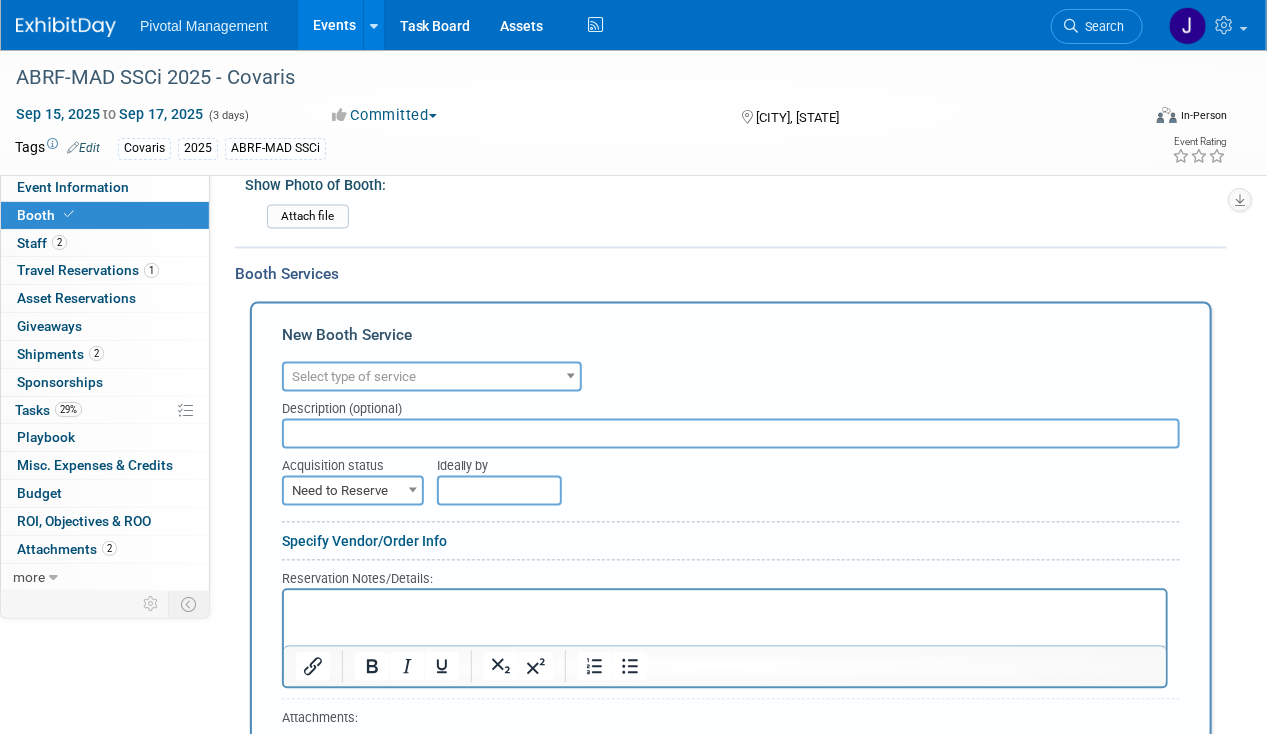 scroll, scrollTop: 0, scrollLeft: 0, axis: both 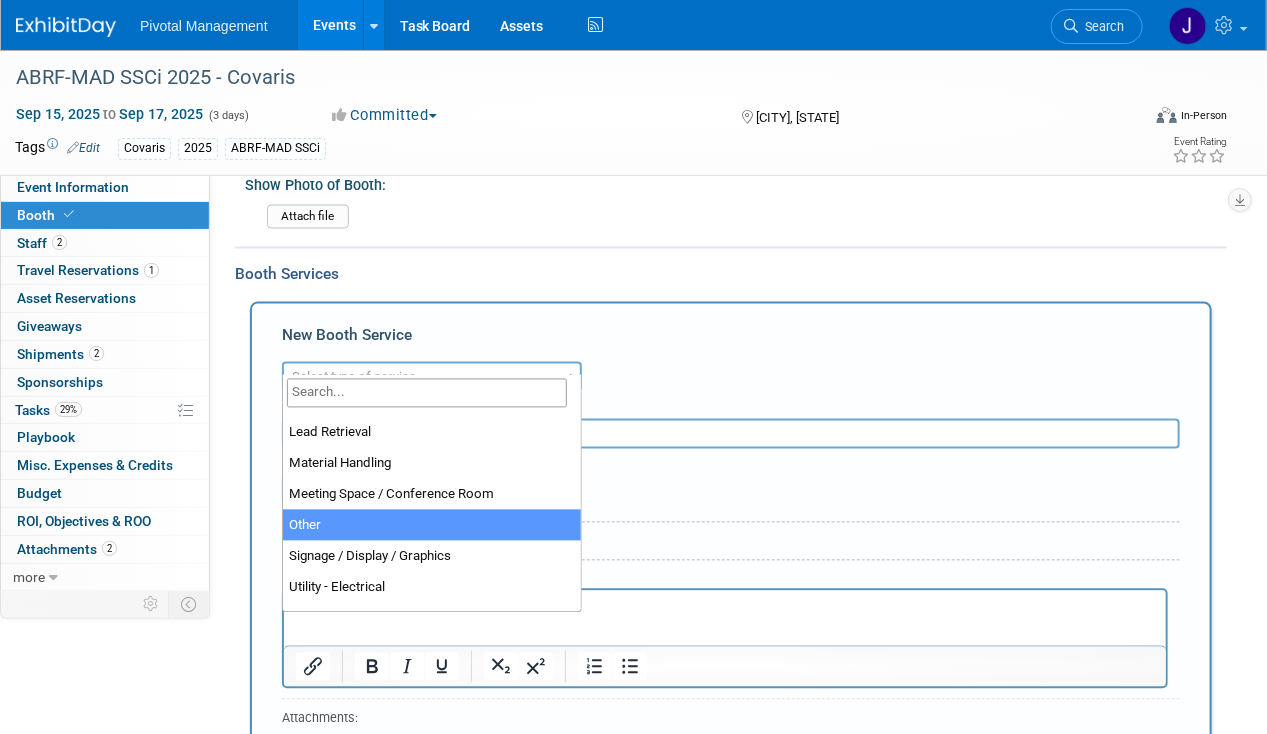 select on "1" 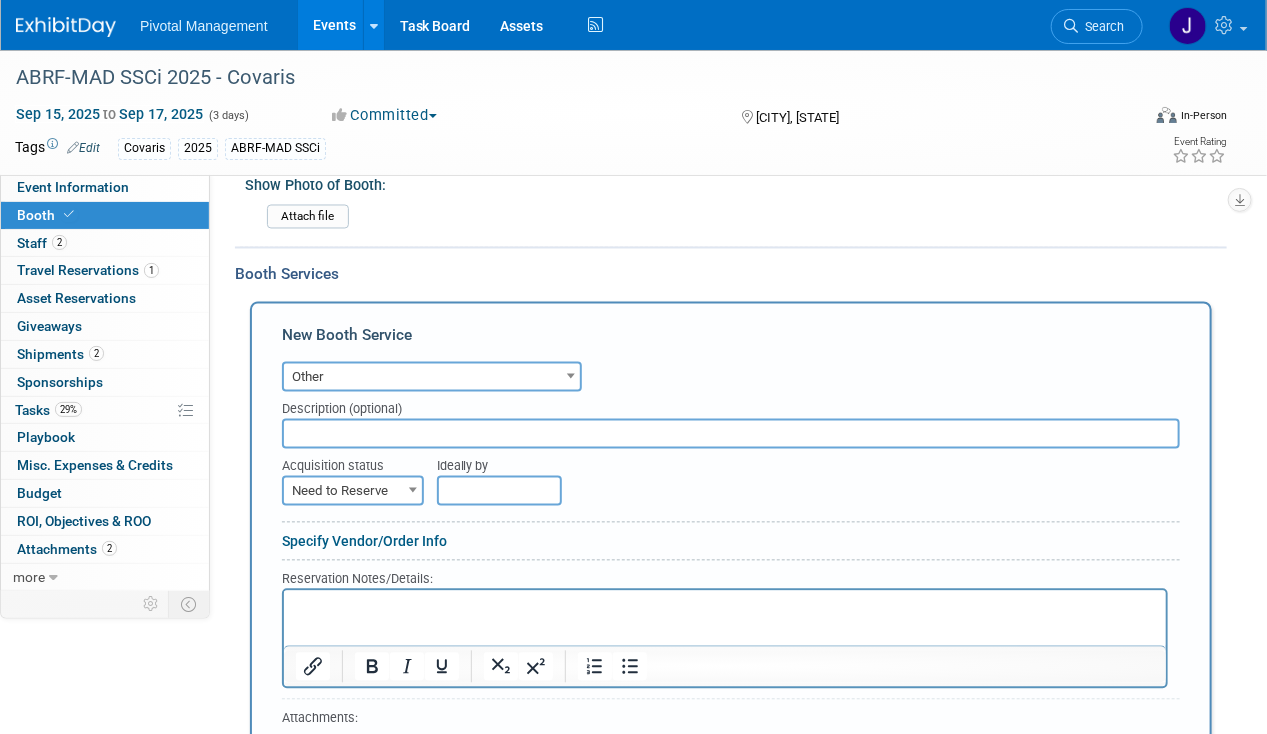 click at bounding box center [731, 434] 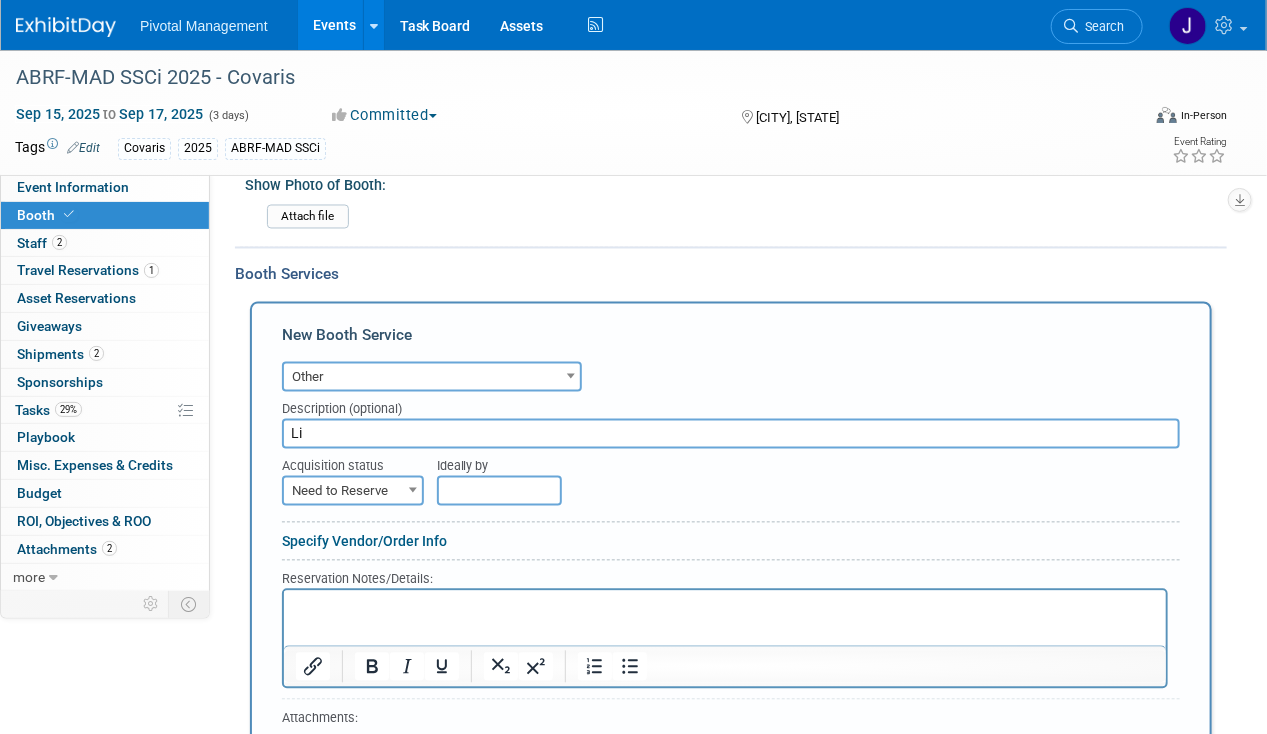 type on "L" 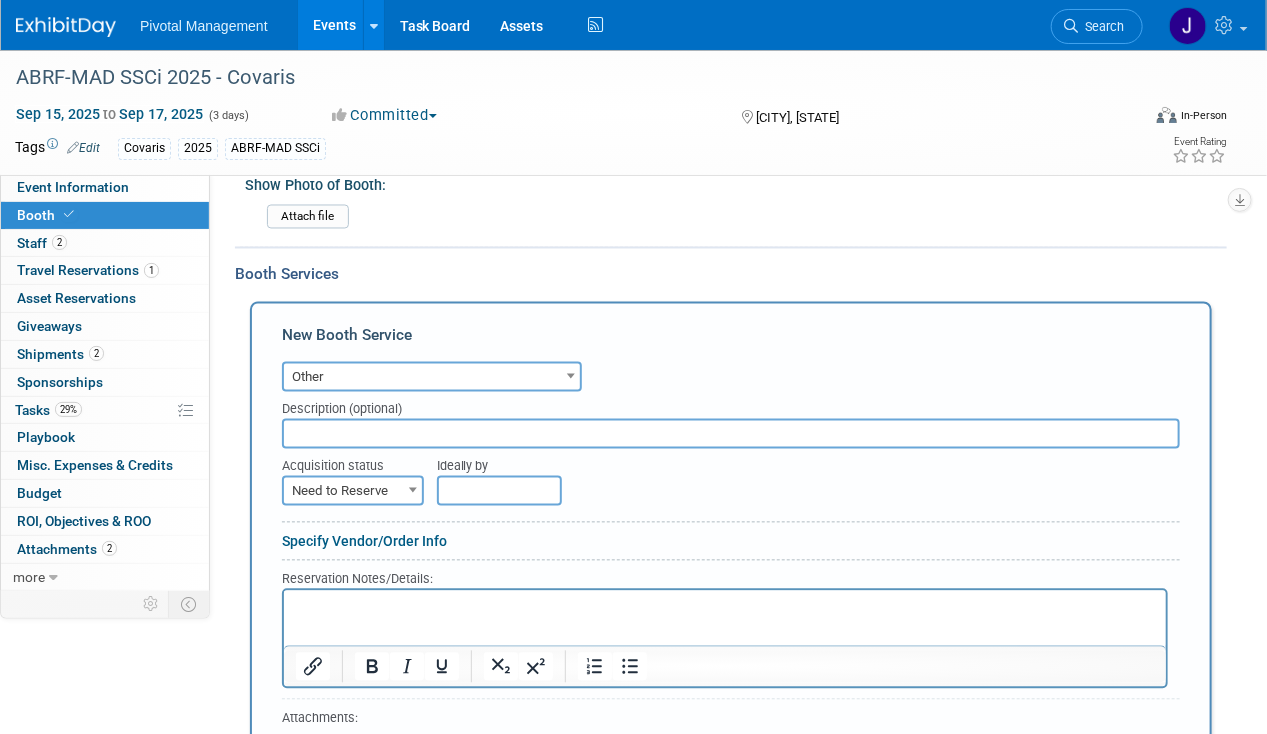 type on "O" 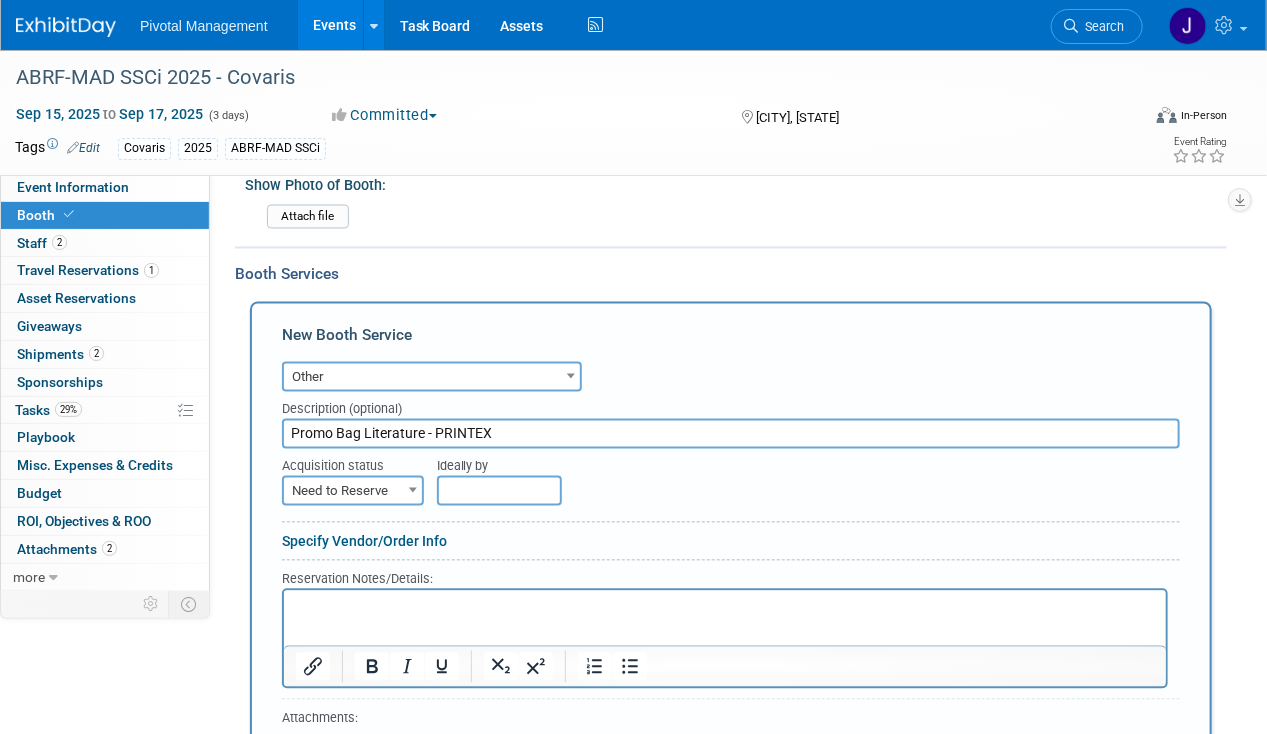type on "Promo Bag Literature - PRINTEX" 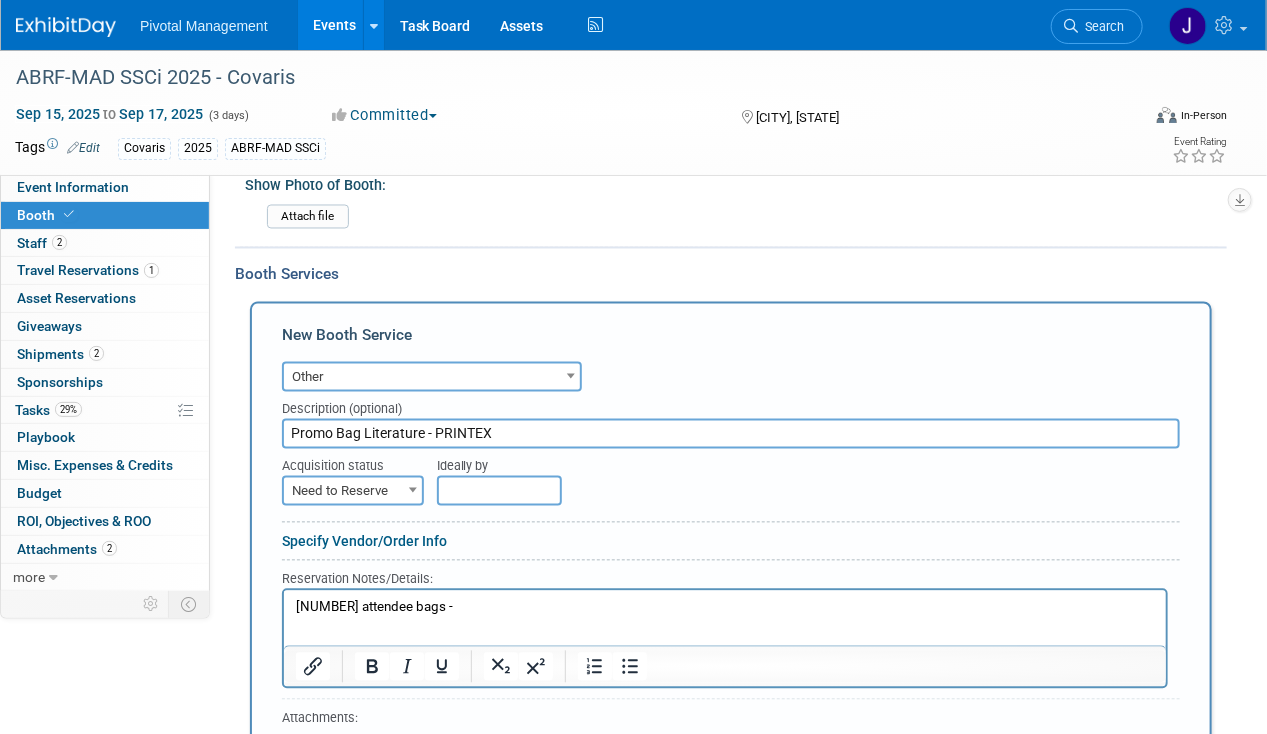 drag, startPoint x: 439, startPoint y: 613, endPoint x: 488, endPoint y: 602, distance: 50.219517 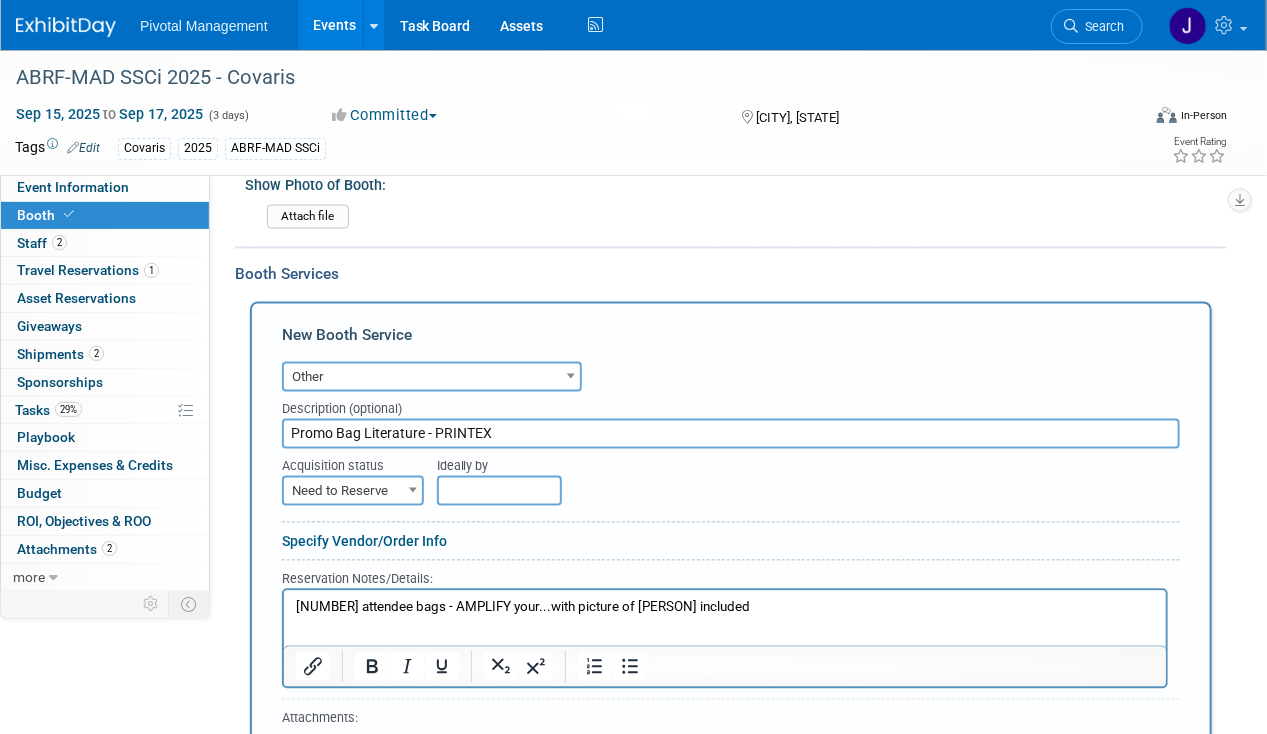 click on "150 attendee bags - AMPLIFY your...with picture of Leah included" at bounding box center [724, 607] 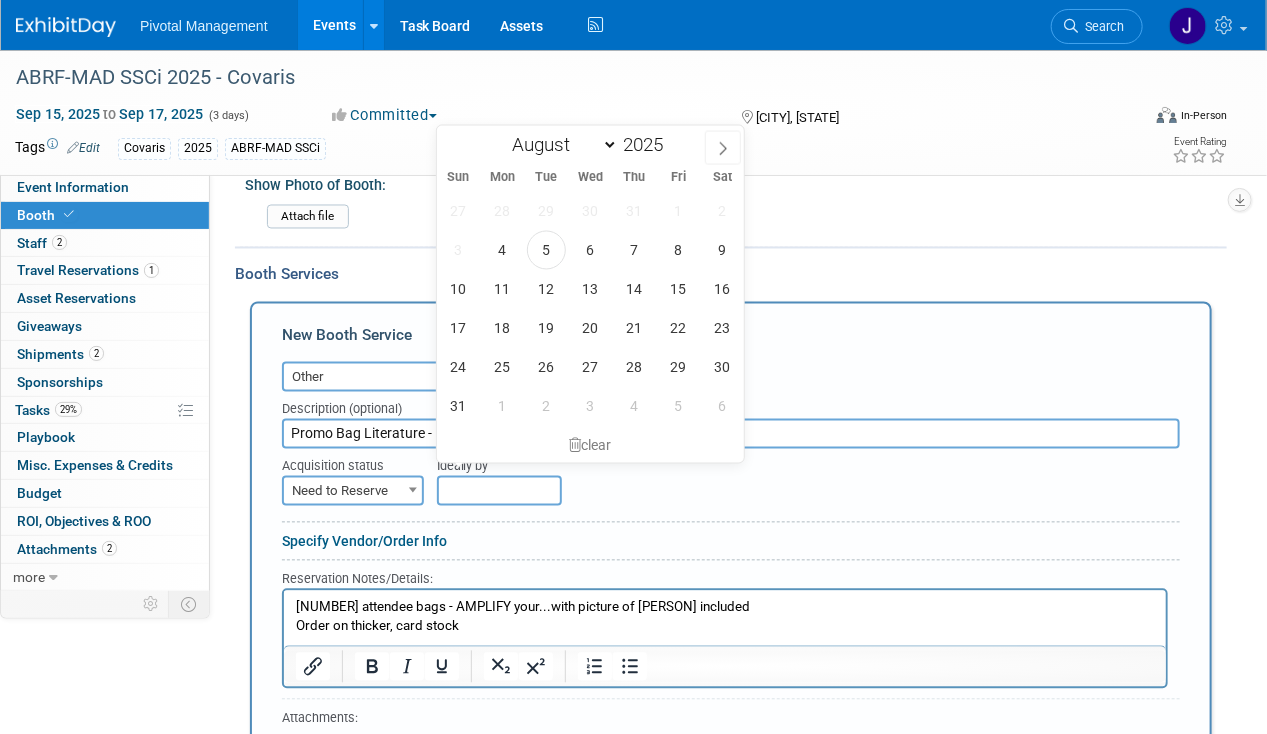 click at bounding box center (499, 491) 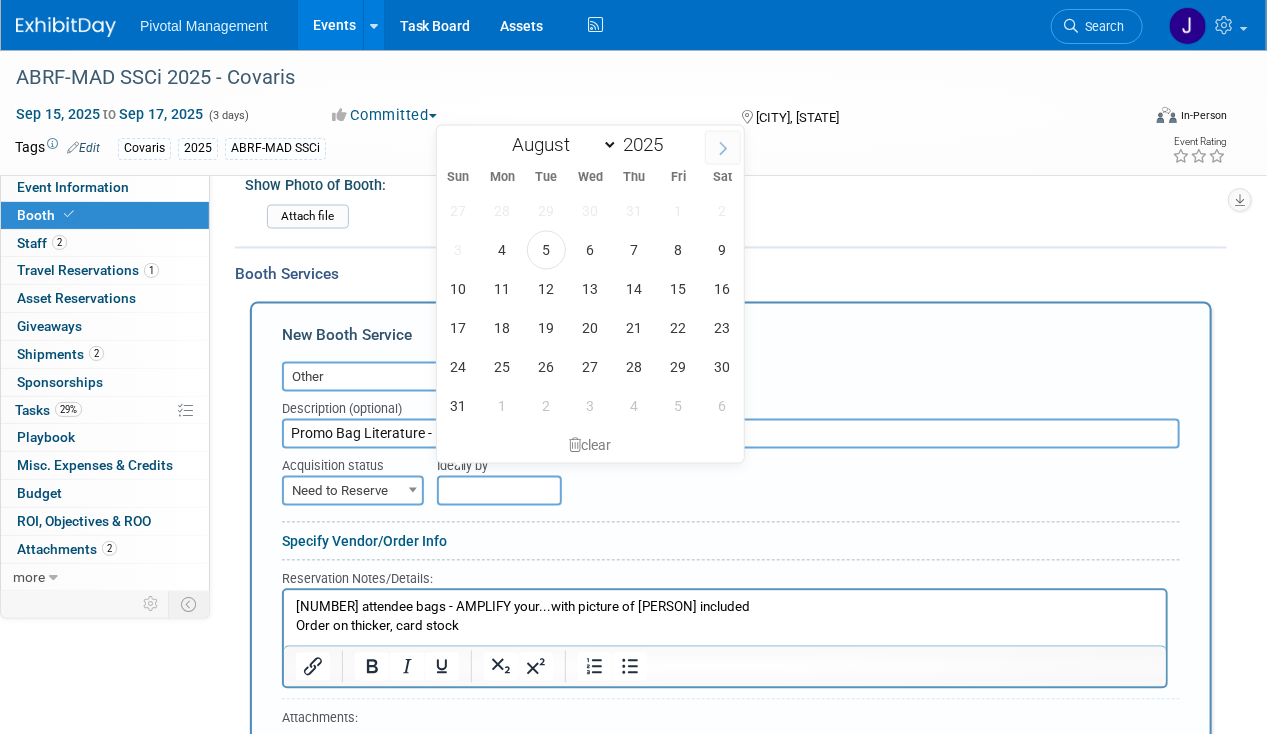 click at bounding box center (723, 148) 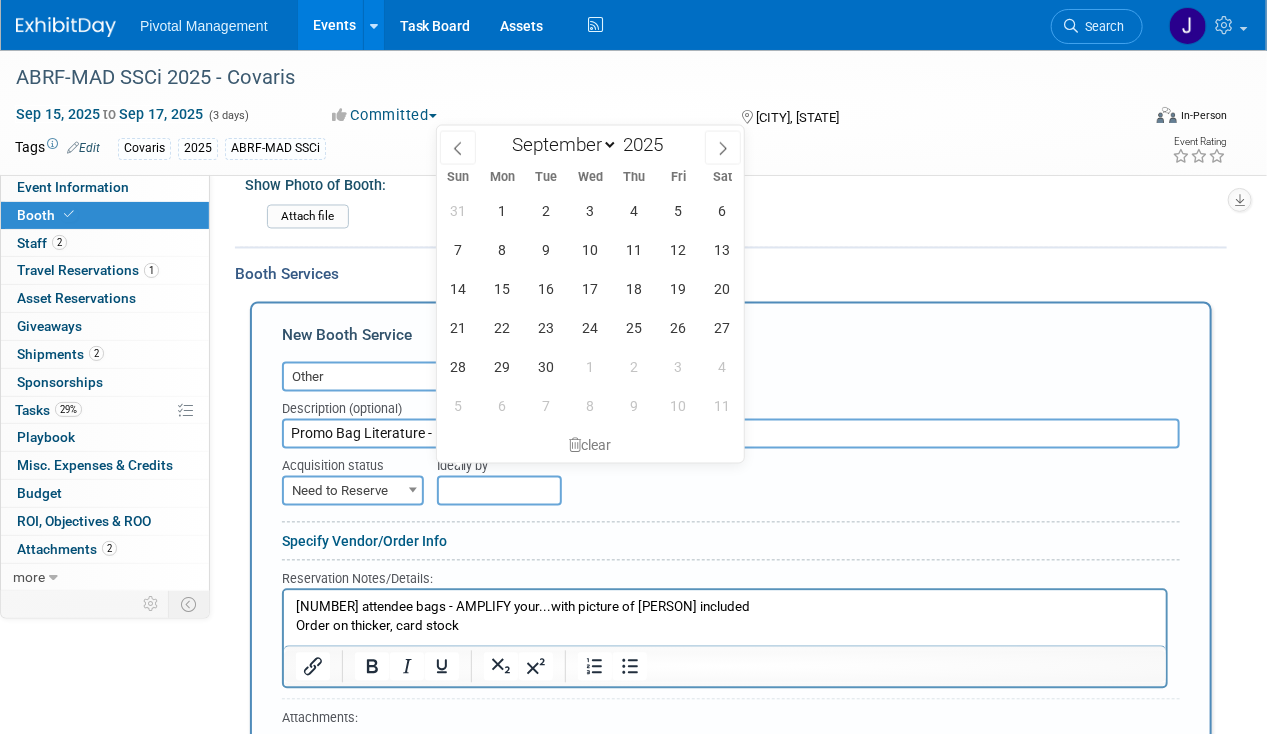 click at bounding box center [458, 148] 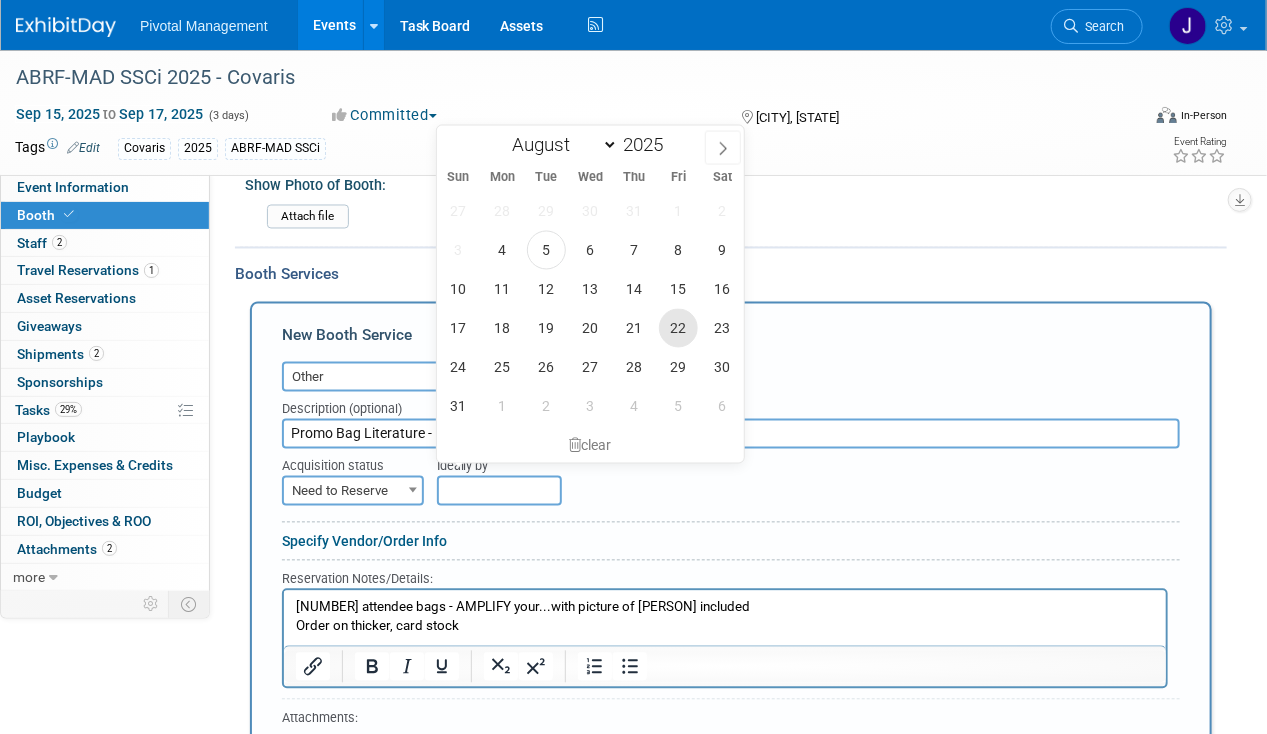 click on "22" at bounding box center (678, 328) 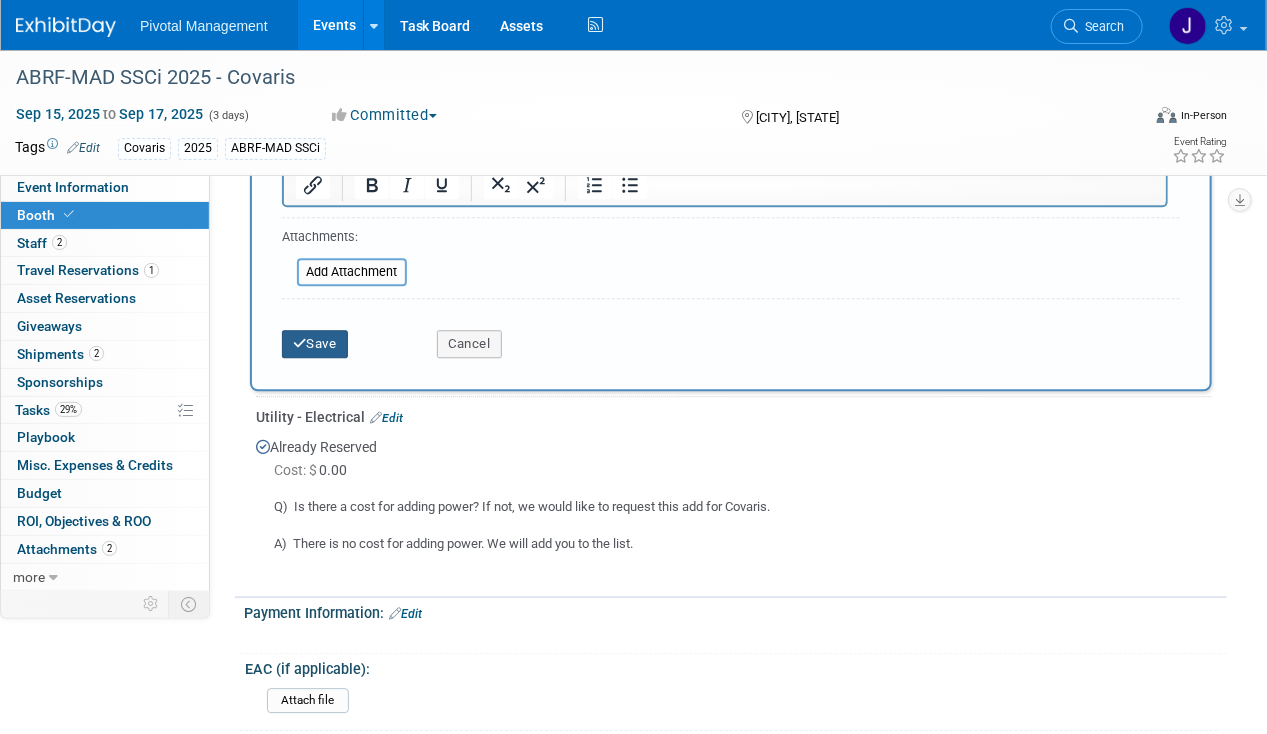 click on "Save" at bounding box center [315, 344] 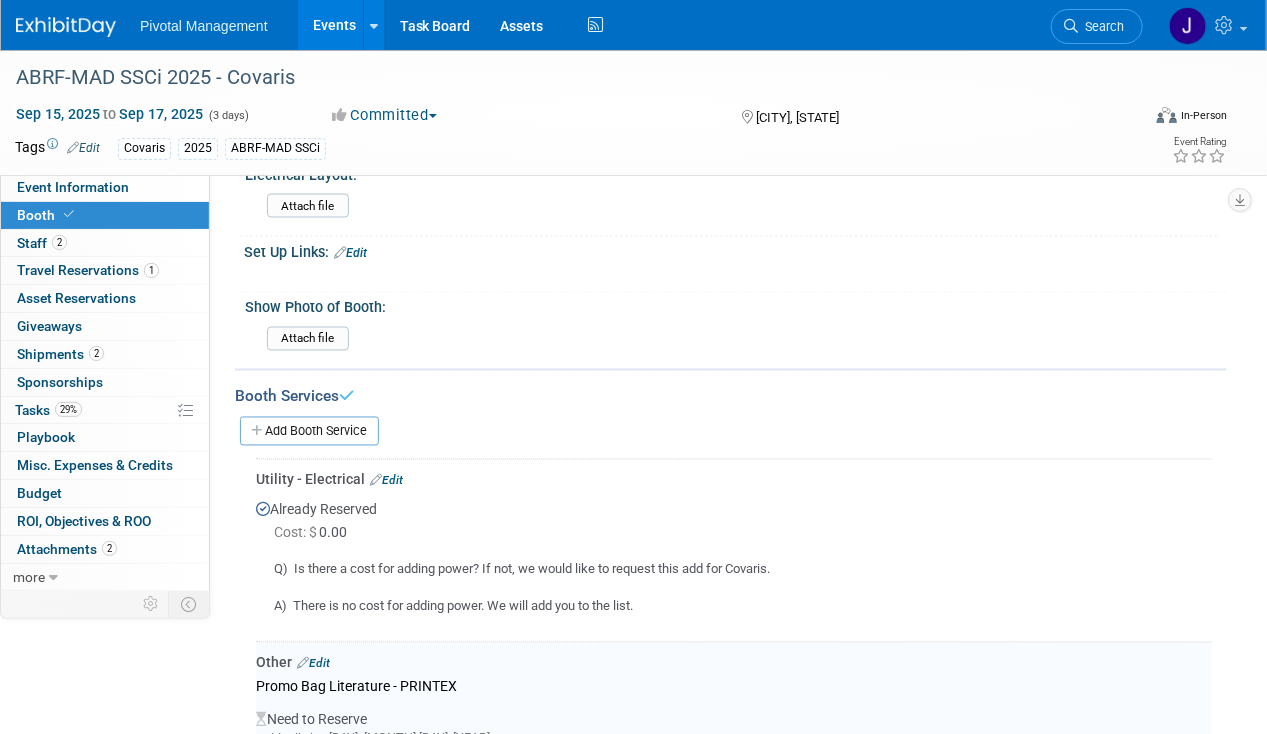scroll, scrollTop: 1487, scrollLeft: 0, axis: vertical 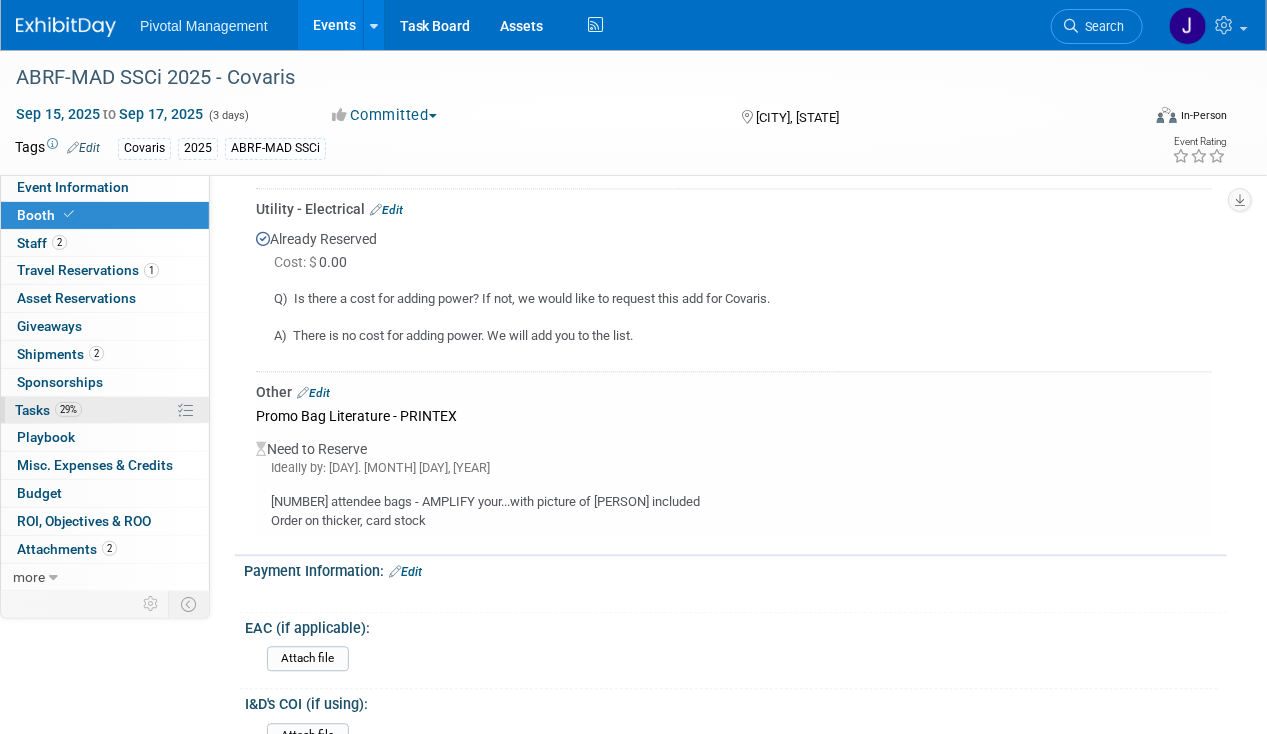 click on "29%
Tasks 29%" at bounding box center (105, 410) 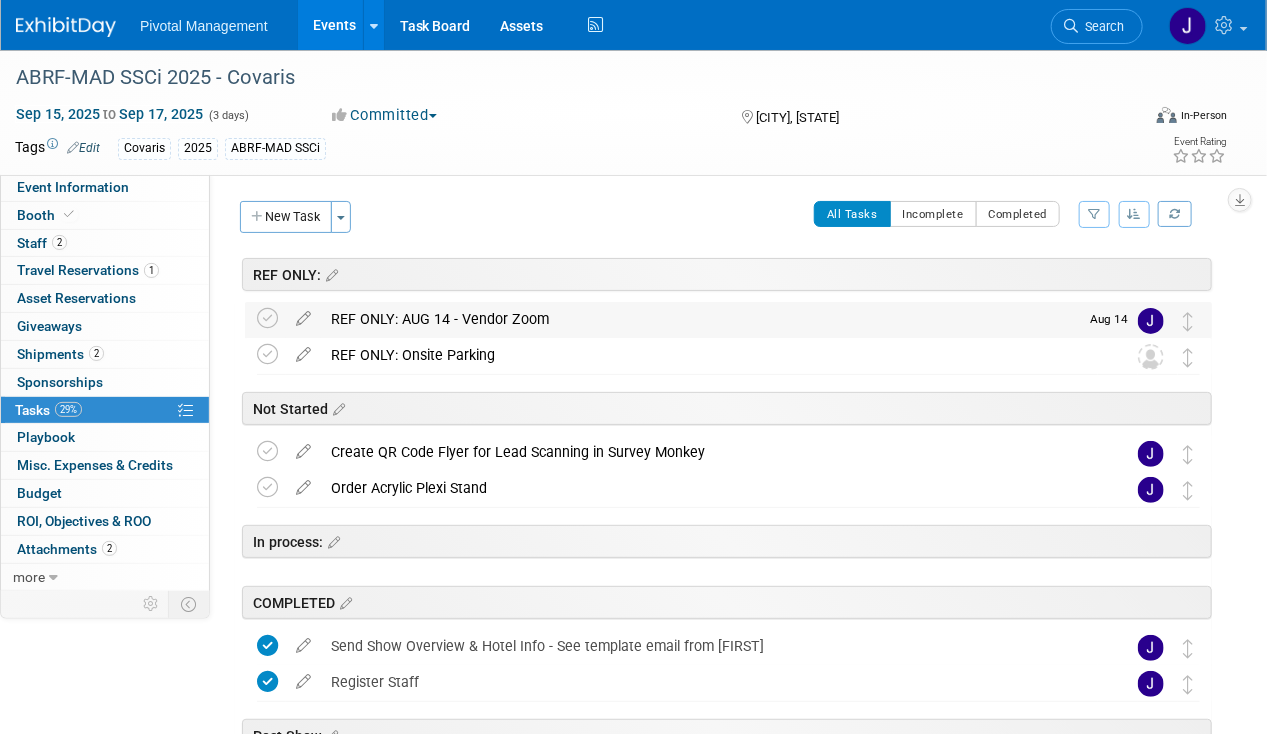 click on "REF ONLY: AUG 14 - Vendor Zoom" at bounding box center [699, 319] 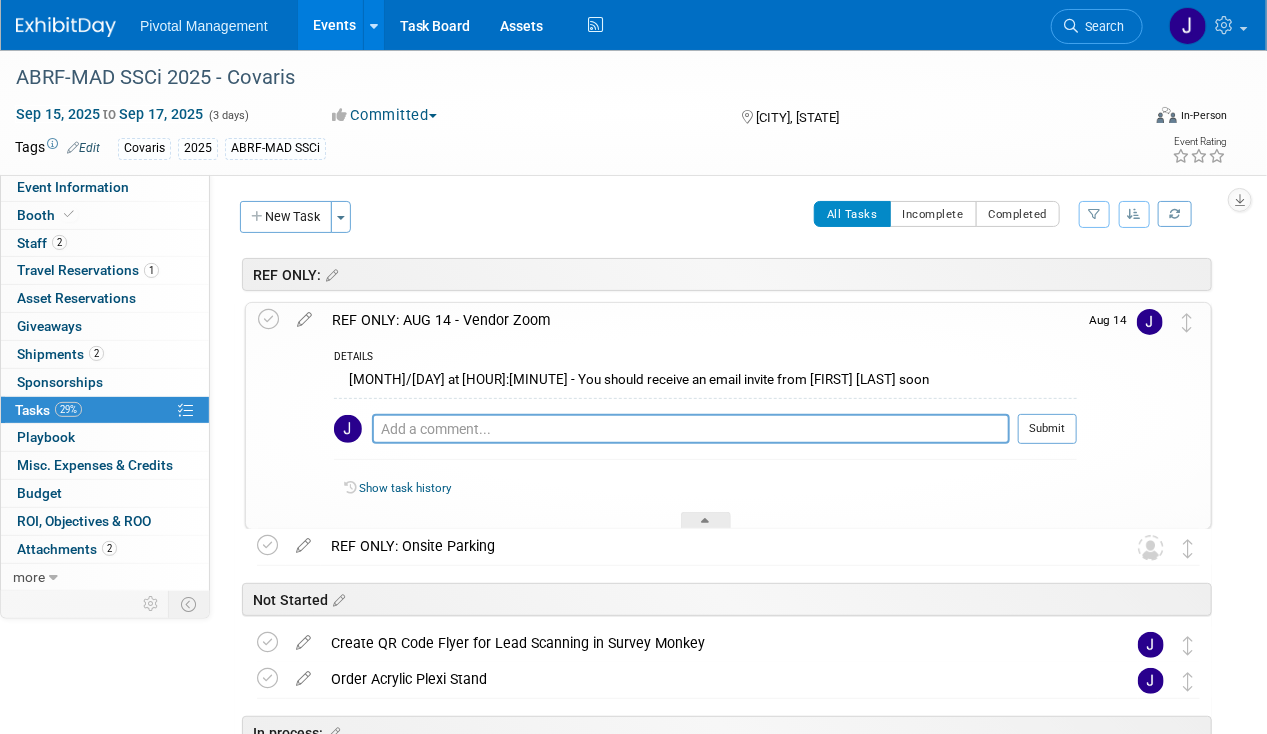click on "REF ONLY: AUG 14 - Vendor Zoom" at bounding box center (699, 320) 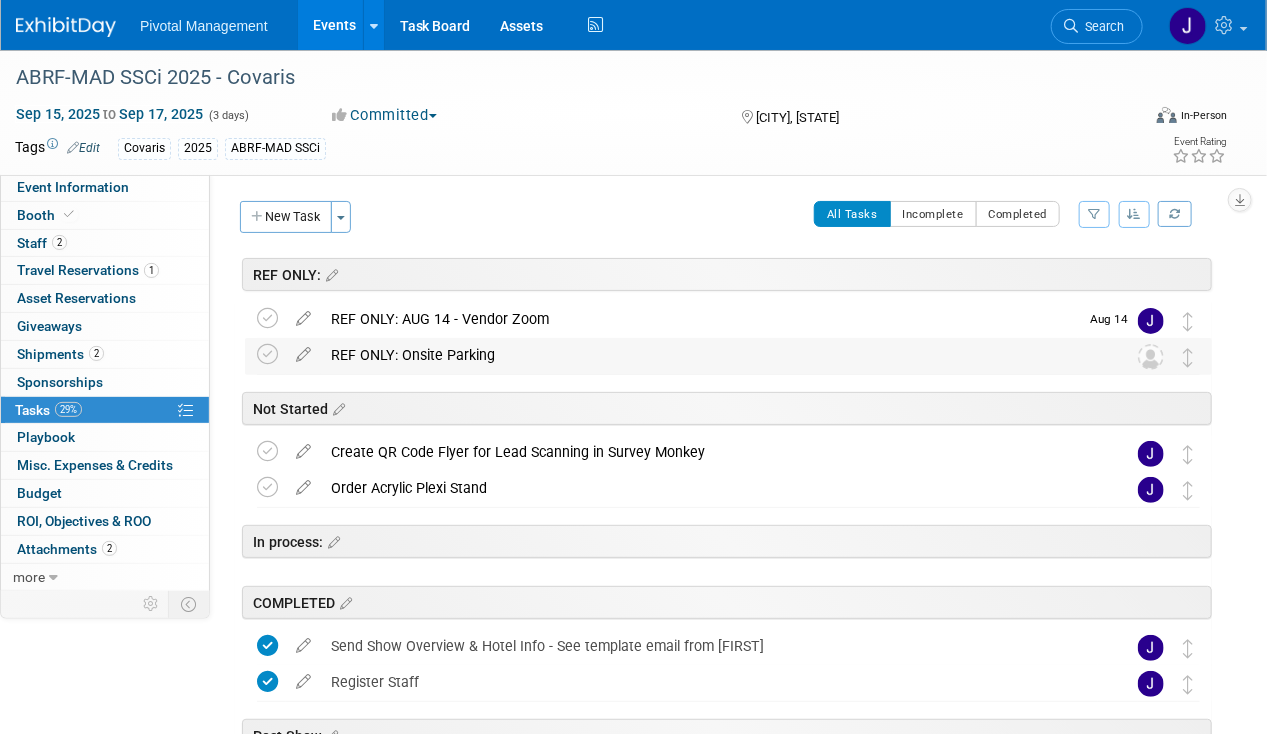 click on "REF ONLY: Onsite Parking" at bounding box center (709, 355) 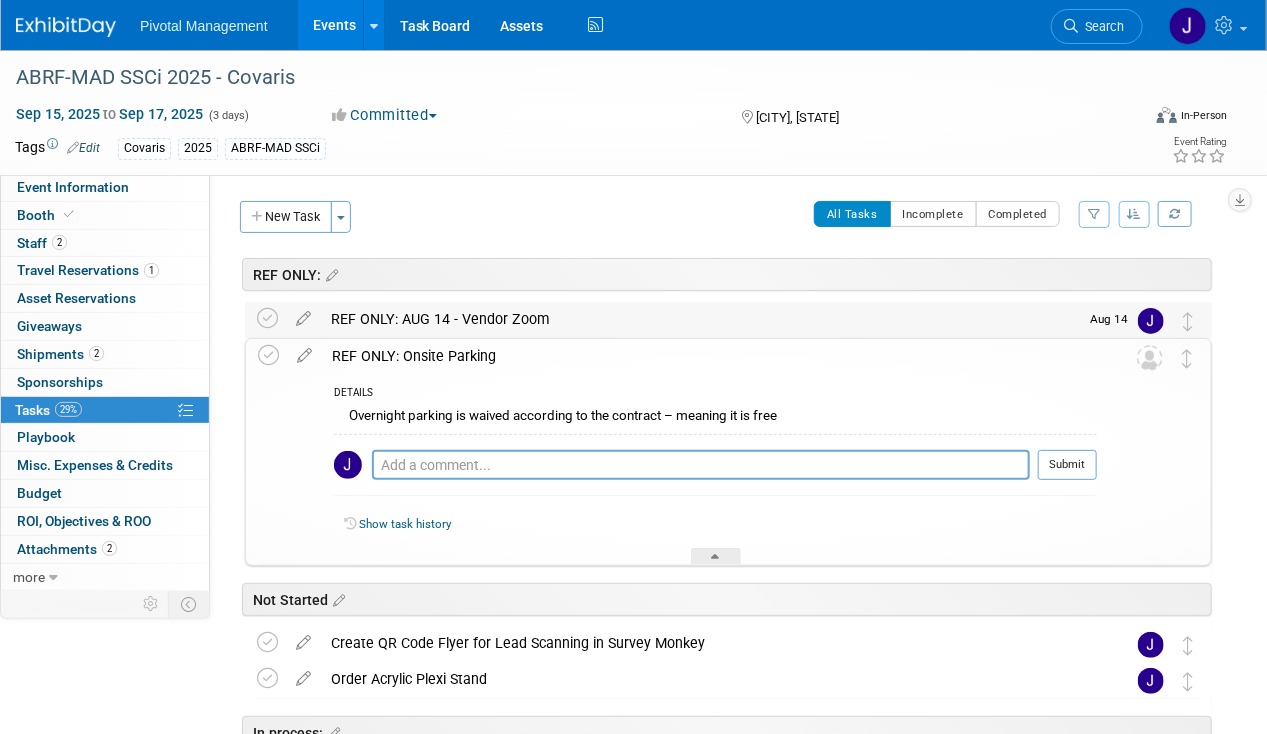 click on "REF ONLY: AUG 14 - Vendor Zoom" at bounding box center (699, 319) 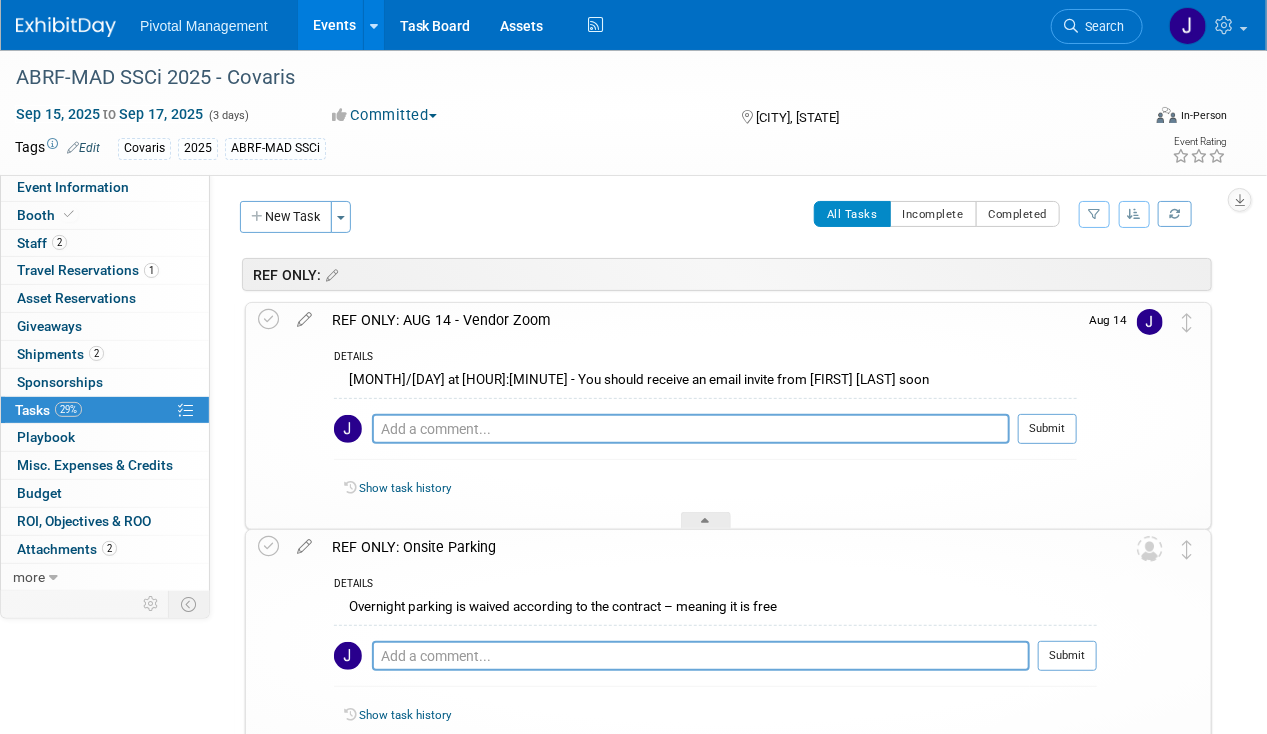 click on "REF ONLY: AUG 14 - Vendor Zoom" at bounding box center (699, 320) 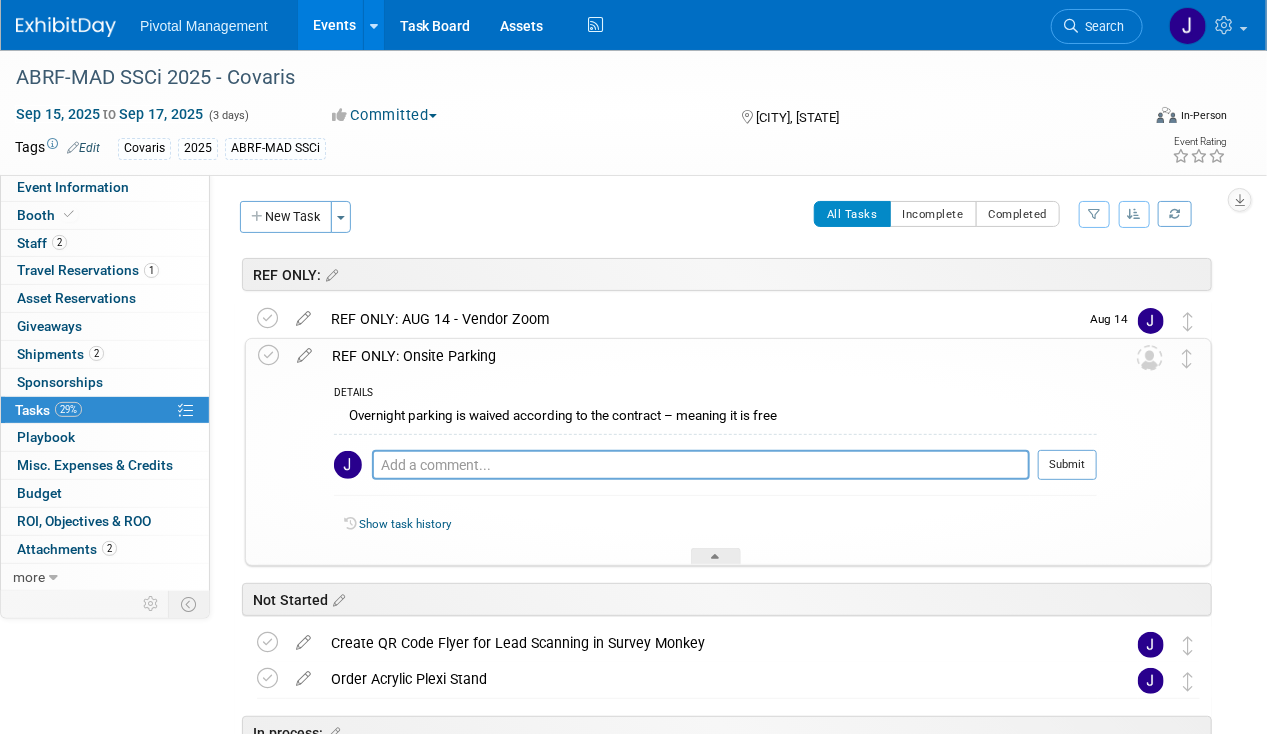click on "REF ONLY: Onsite Parking" at bounding box center (709, 356) 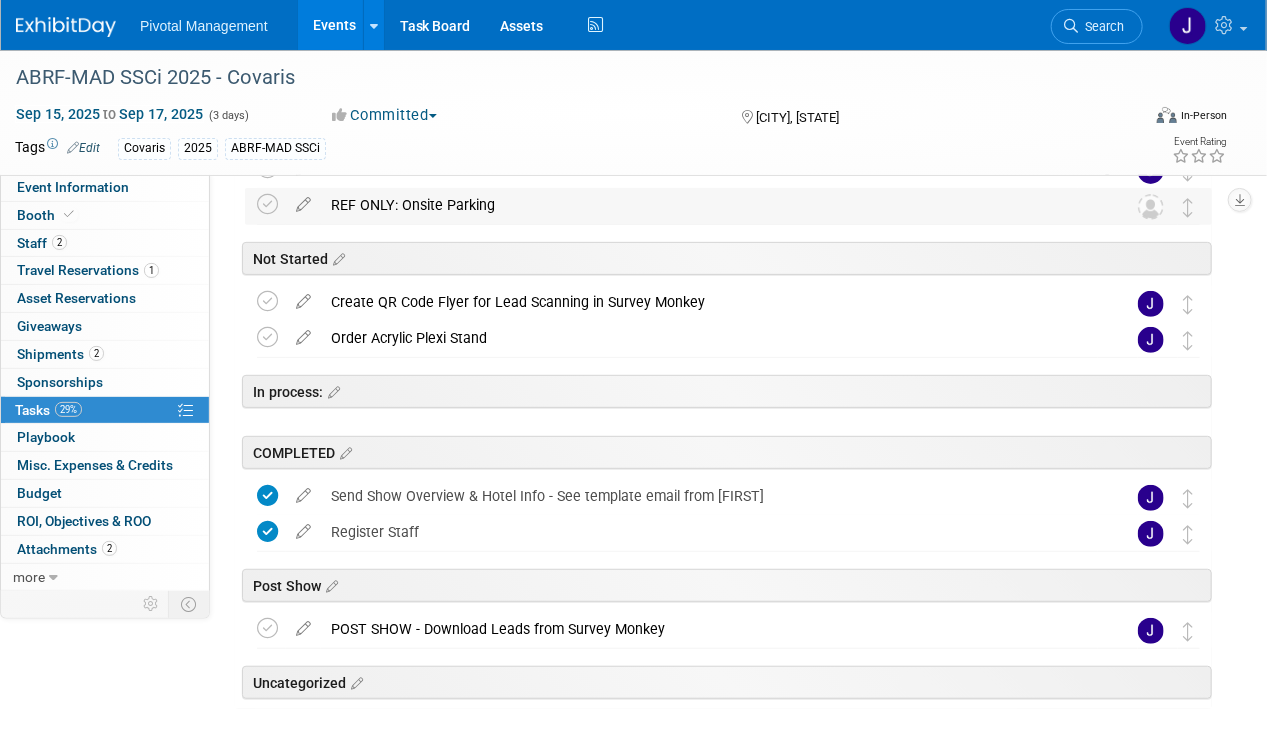 scroll, scrollTop: 165, scrollLeft: 0, axis: vertical 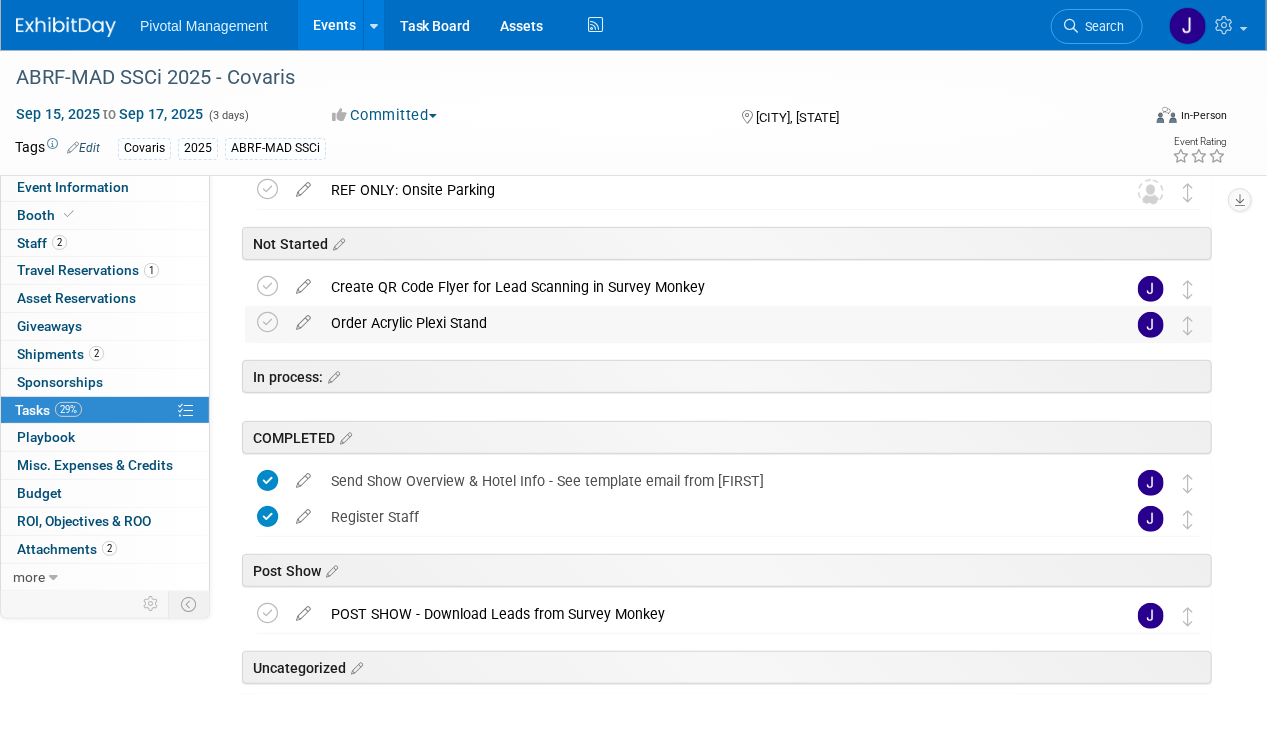click on "Order Acrylic Plexi Stand" at bounding box center (709, 323) 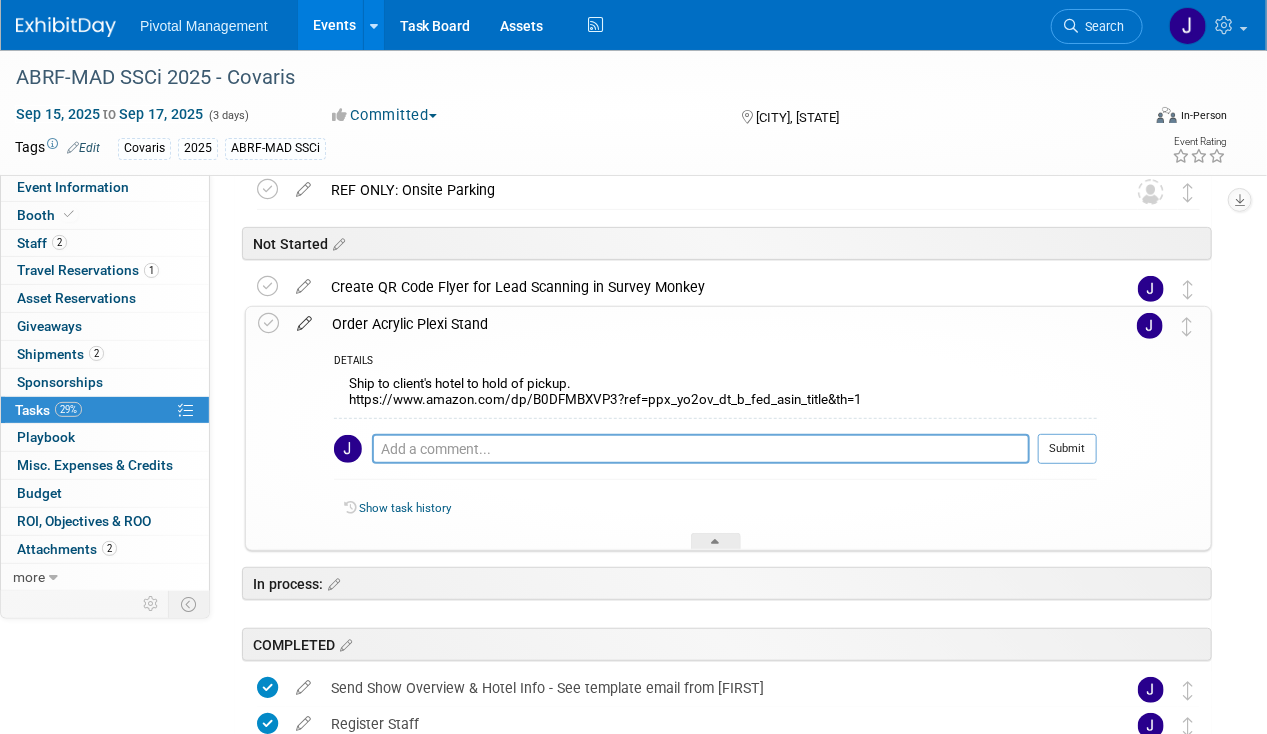 click at bounding box center [304, 319] 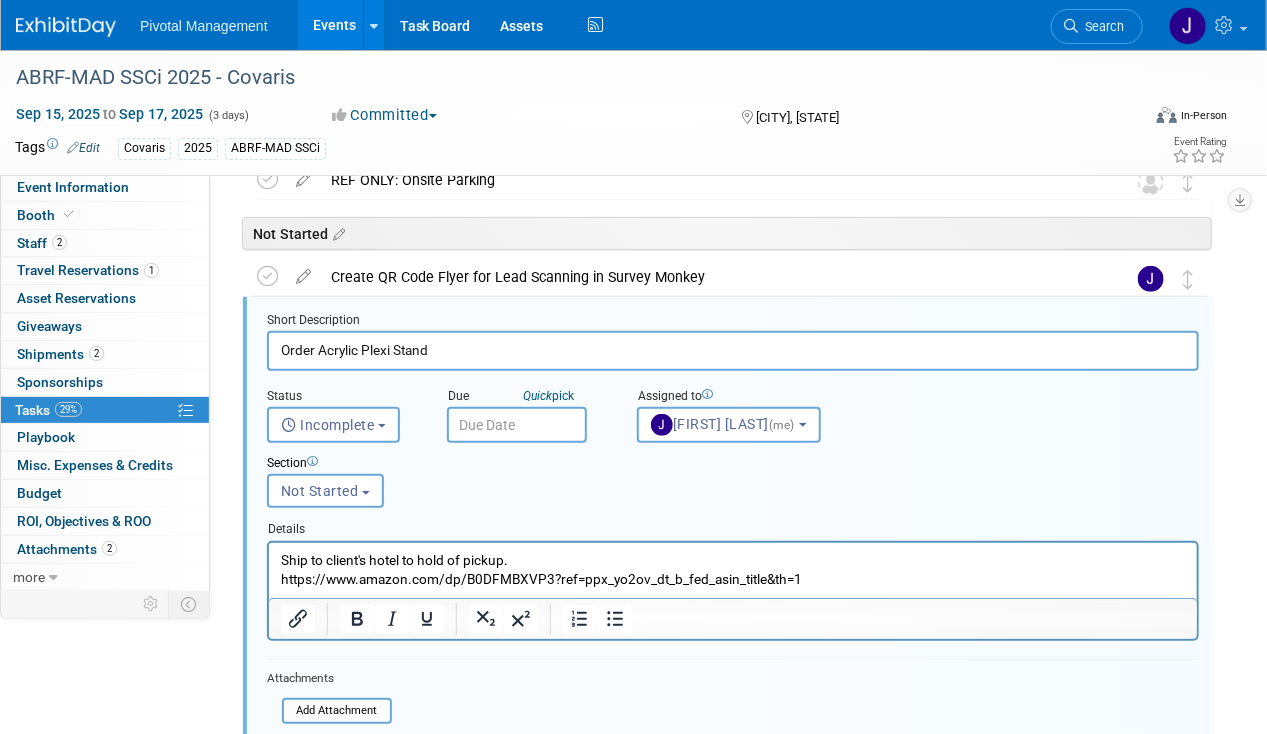 scroll, scrollTop: 177, scrollLeft: 0, axis: vertical 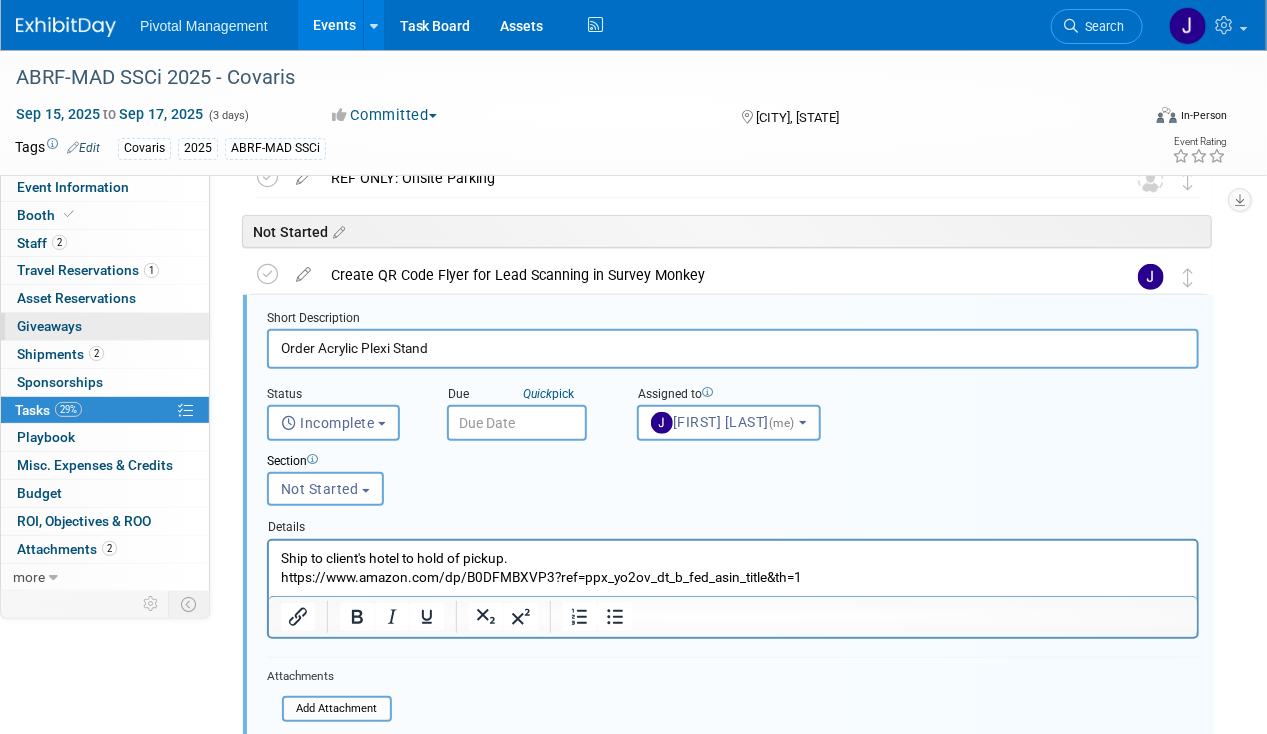 drag, startPoint x: 470, startPoint y: 326, endPoint x: 200, endPoint y: 337, distance: 270.22397 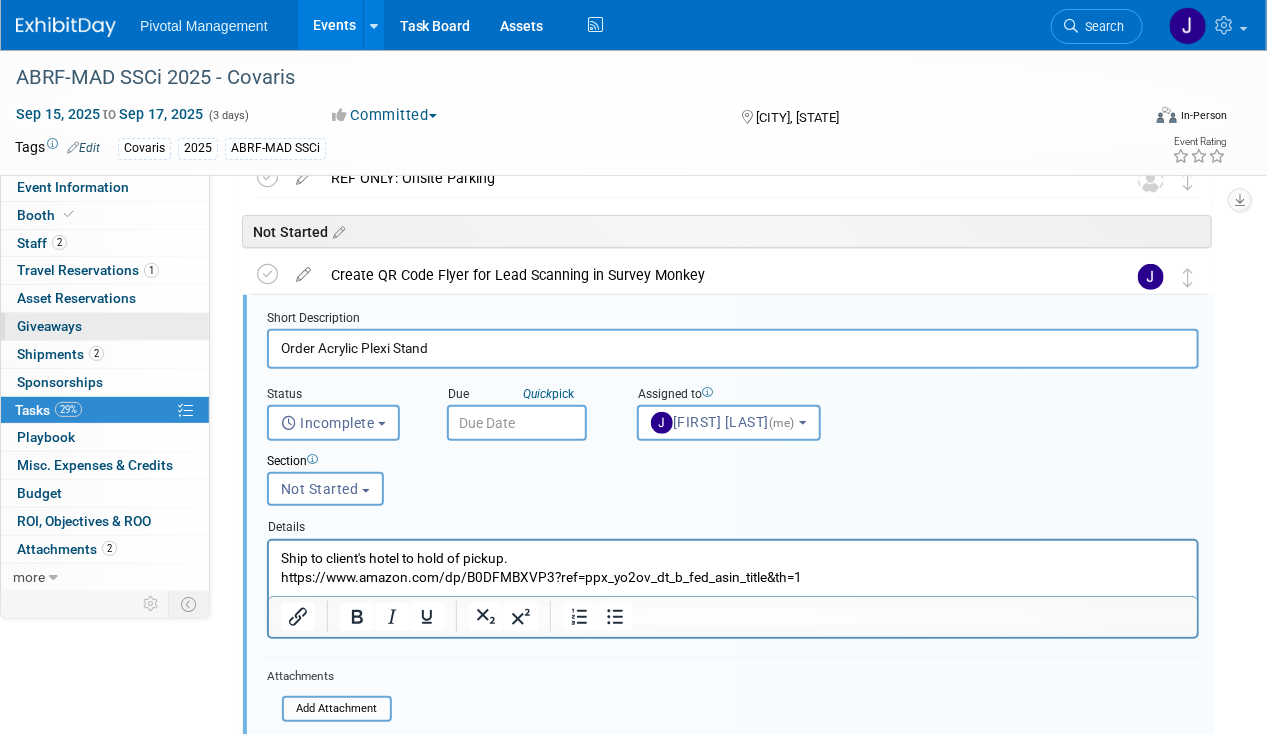 click on "Event Information
Event Info
Booth
Booth
2
Staff 2
Staff
1
Travel Reservations 1
Travel Reservations
0
Asset Reservations 0
Asset Reservations
0
Giveaways 0
Giveaways
2
Shipments 2
Shipments
0
Sponsorships 0
Sponsorships
29%
Tasks 29%
Tasks
0
Playbook 0
Playbook
0
Misc. Expenses & Credits 0
Misc. Expenses & Credits
Budget
Budget
0
ROI, Objectives & ROO 0
ROI, Objectives & ROO
2
Attachments 2
Attachments
more
more...
Event Binder (.pdf export)
Event Binder (.pdf export)
Copy/Duplicate Event
Copy/Duplicate Event
Event Settings
Event Settings
Logs
Logs
Delete Event
Delete Event
Edit" at bounding box center (633, 594) 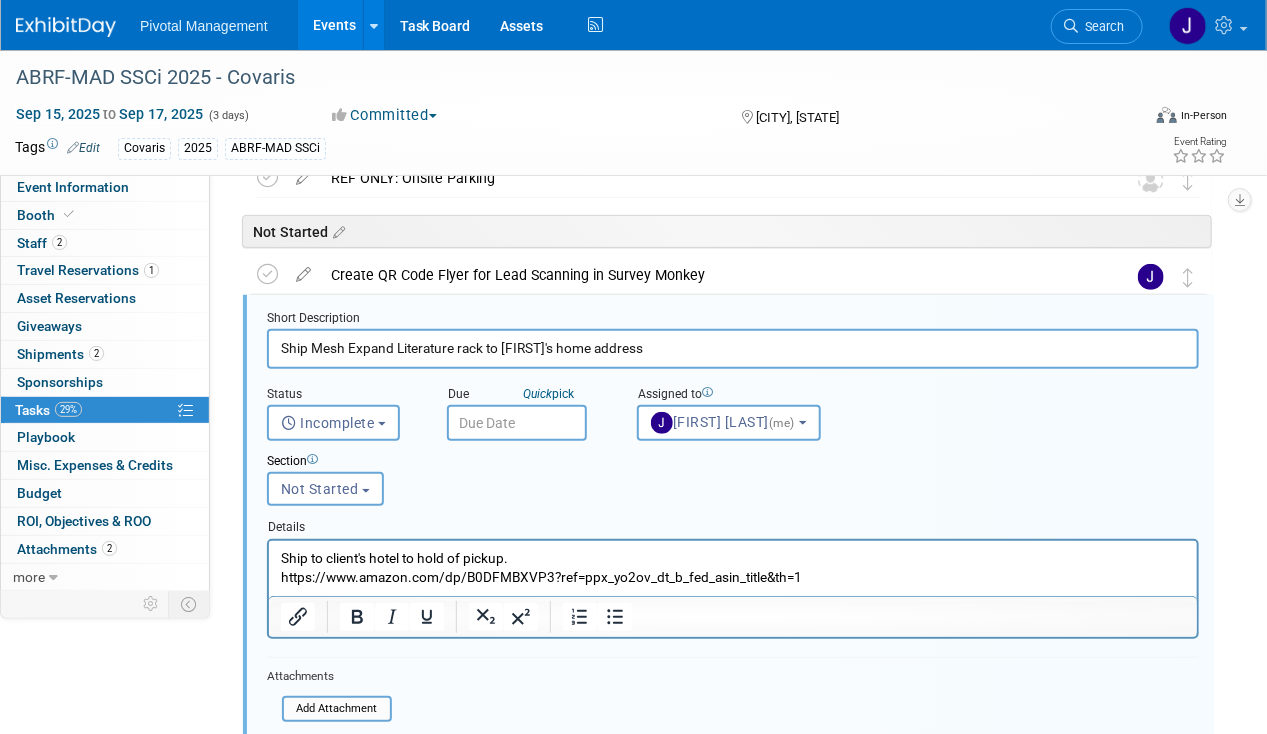 type on "Ship Mesh Expand Literature rack to Melissa's home address" 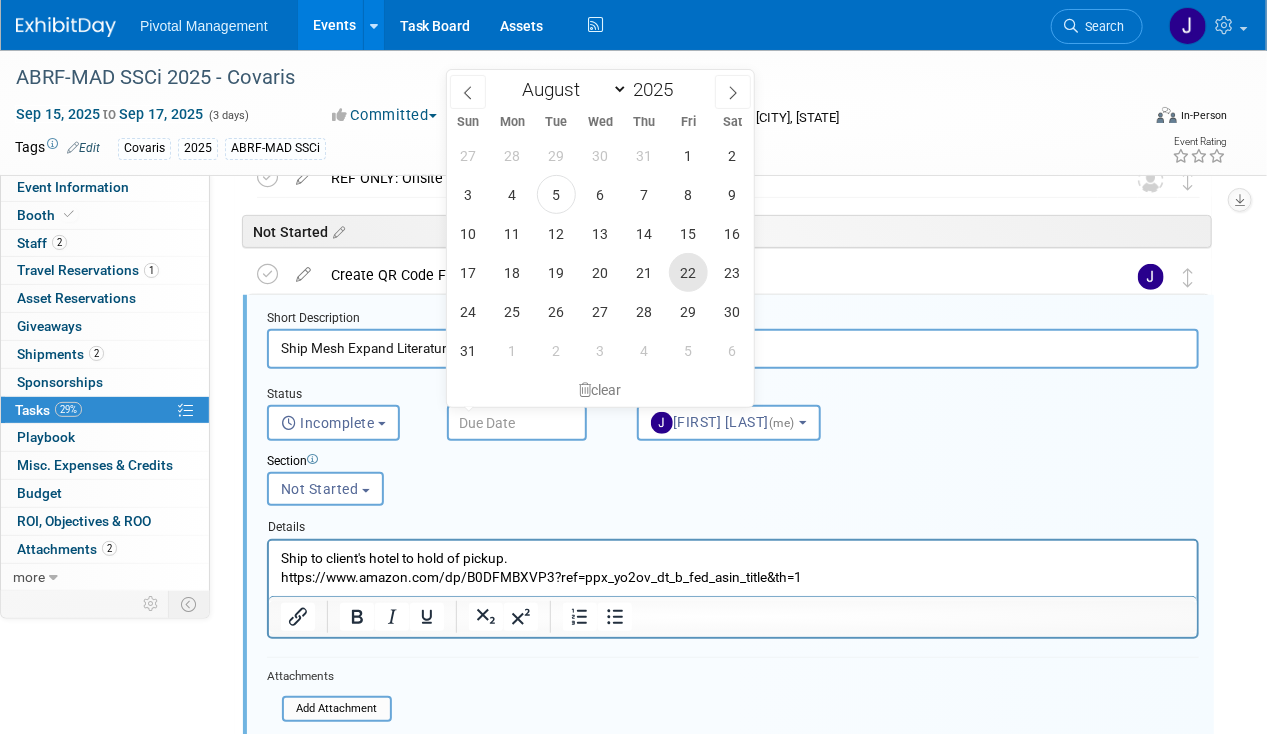 click on "22" at bounding box center [688, 272] 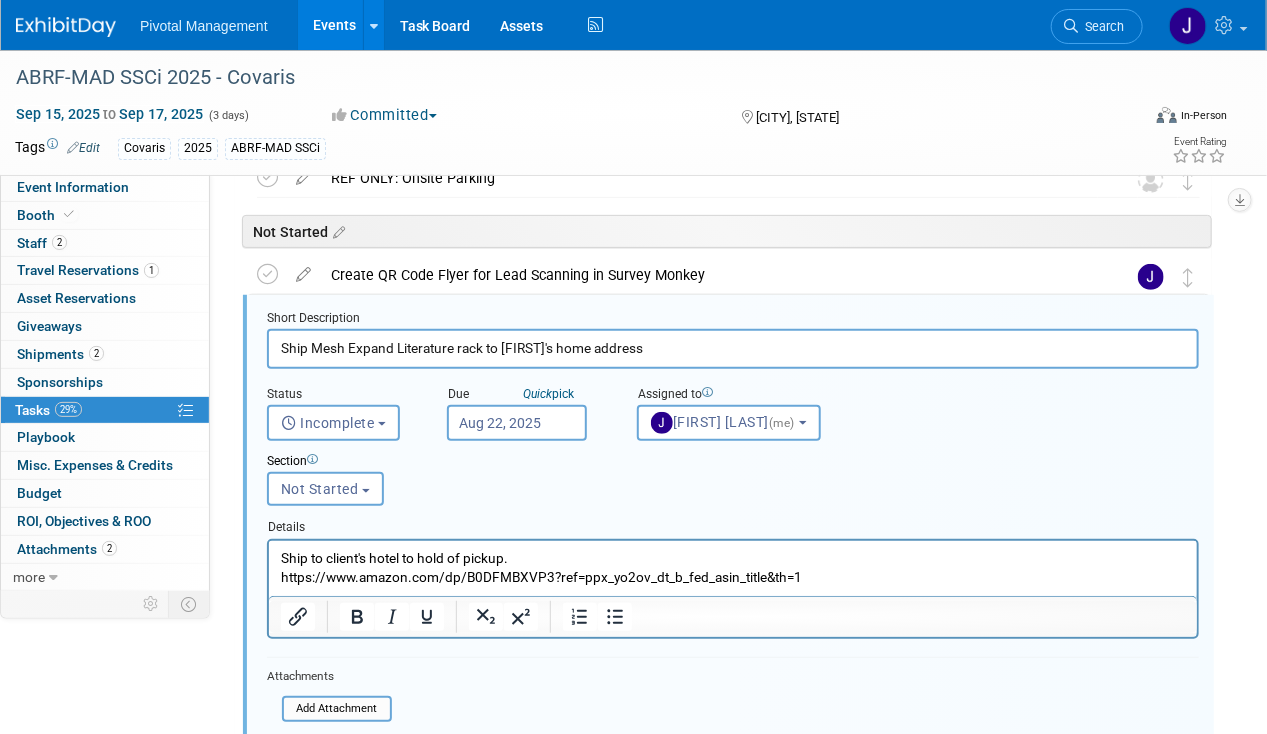 scroll, scrollTop: 526, scrollLeft: 0, axis: vertical 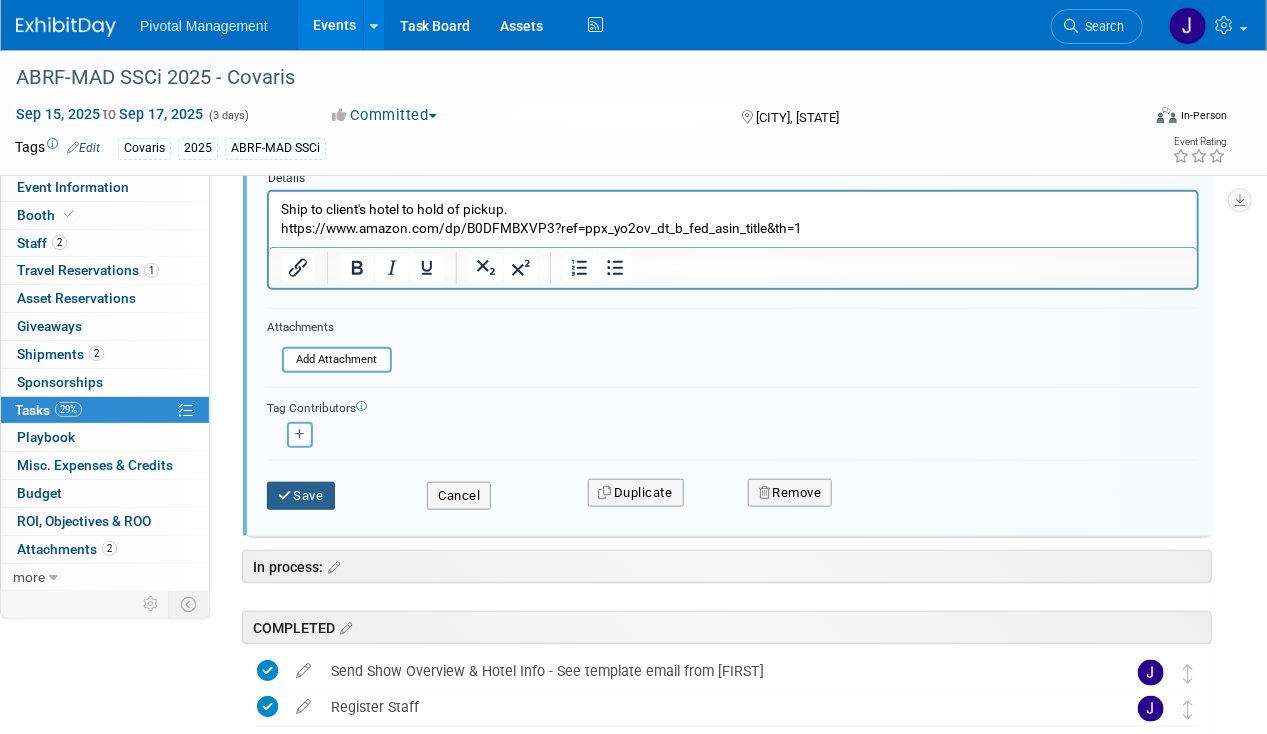 click on "Save" at bounding box center (301, 496) 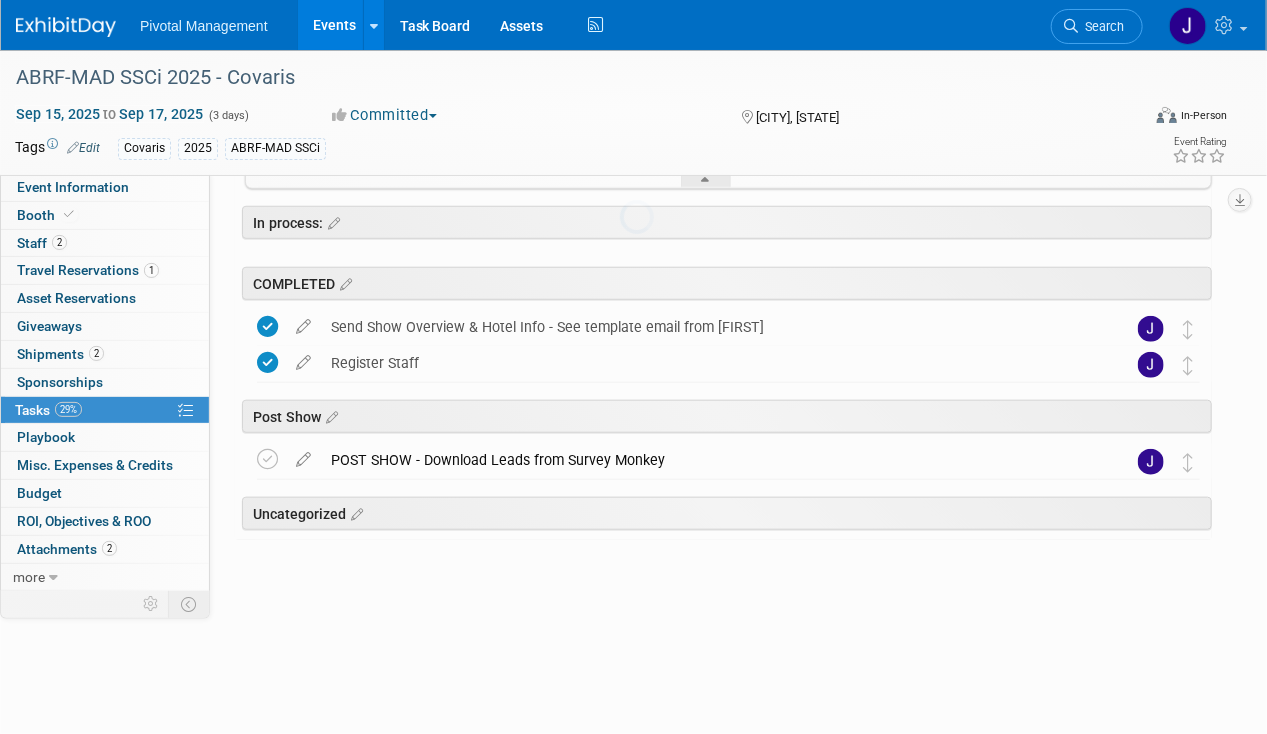 scroll, scrollTop: 452, scrollLeft: 0, axis: vertical 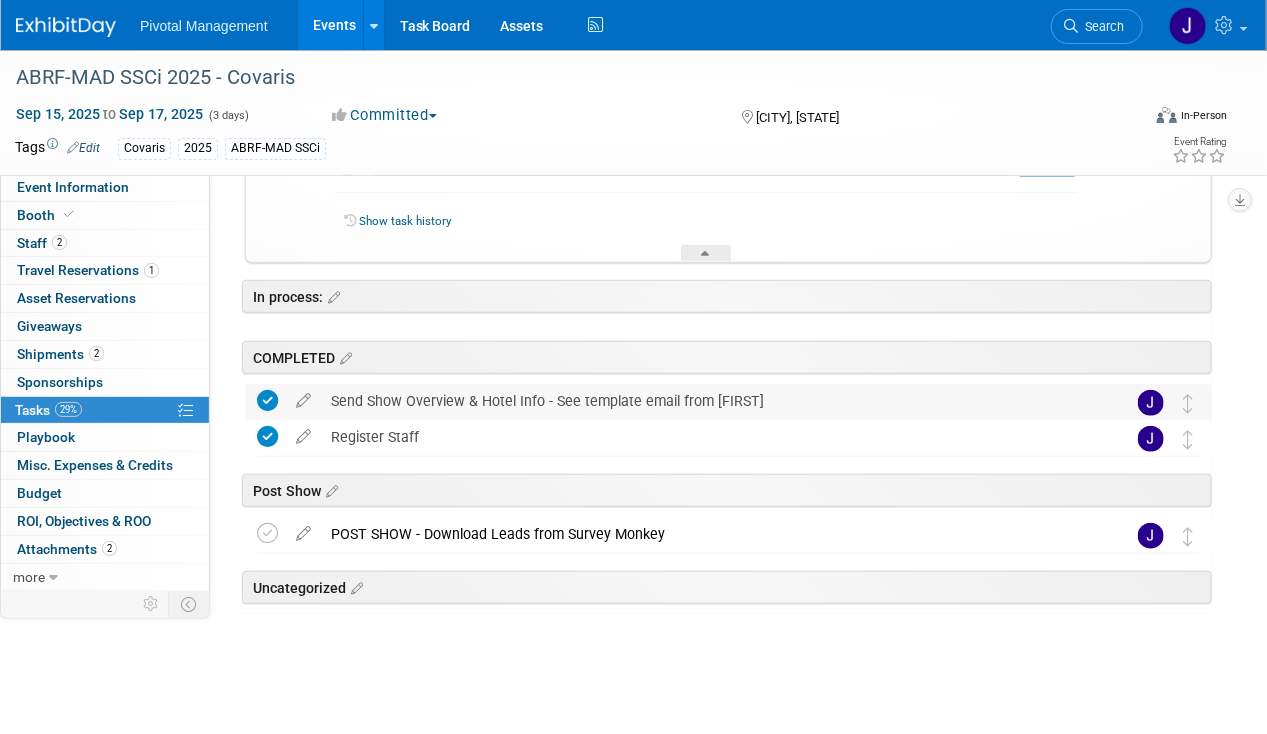 click on "Send Show Overview & Hotel Info - See template email from Briana" at bounding box center (709, 401) 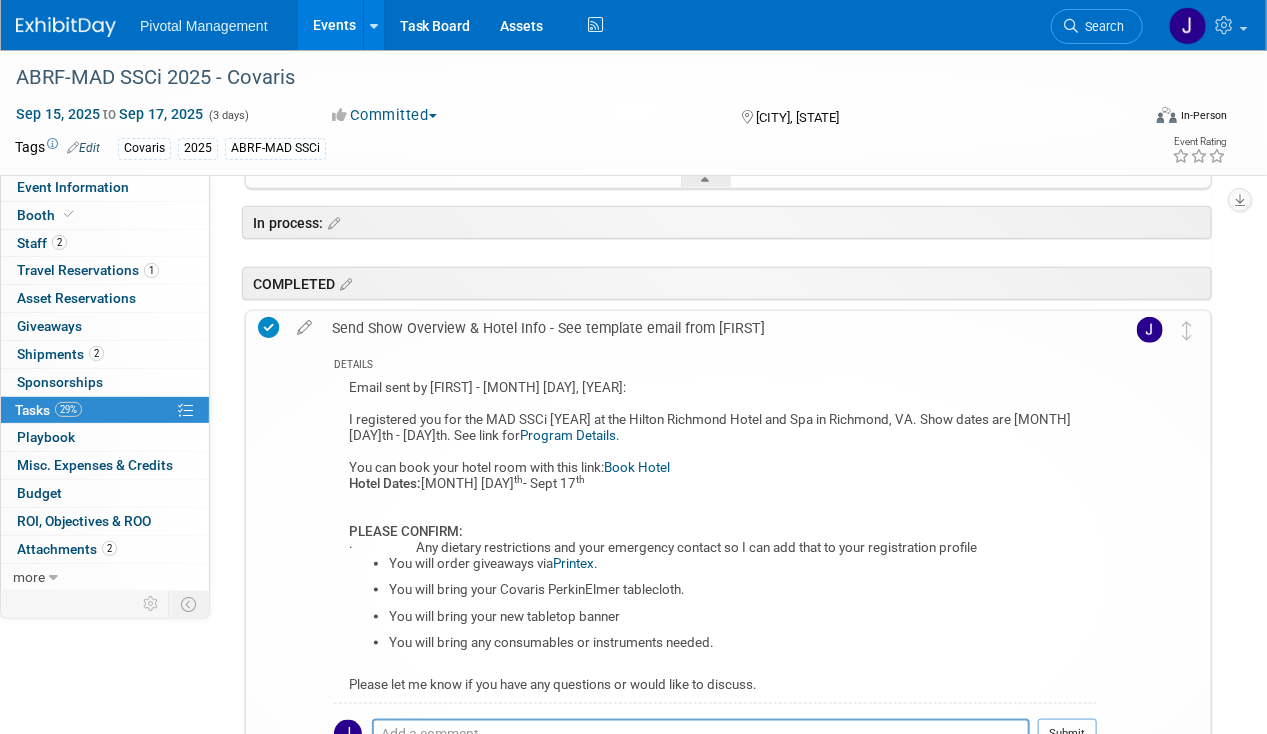 click on "Send Show Overview & Hotel Info - See template email from Briana" at bounding box center (709, 328) 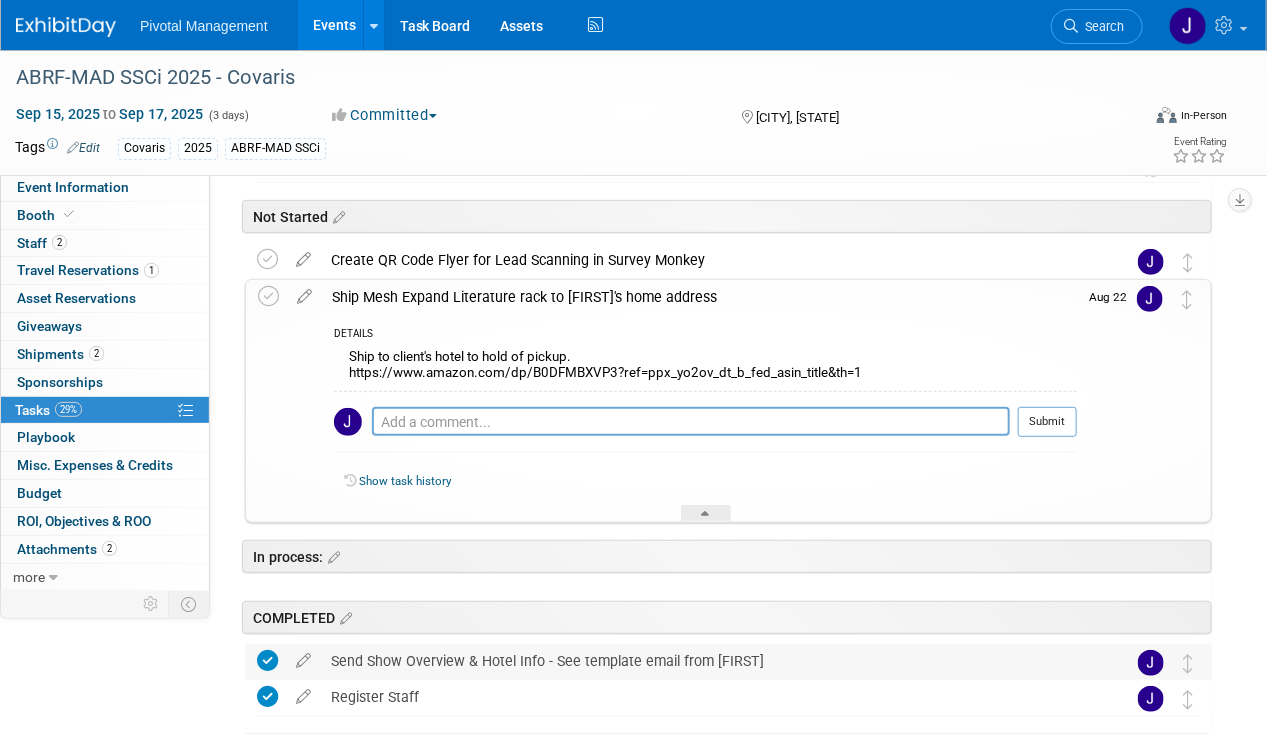 scroll, scrollTop: 188, scrollLeft: 0, axis: vertical 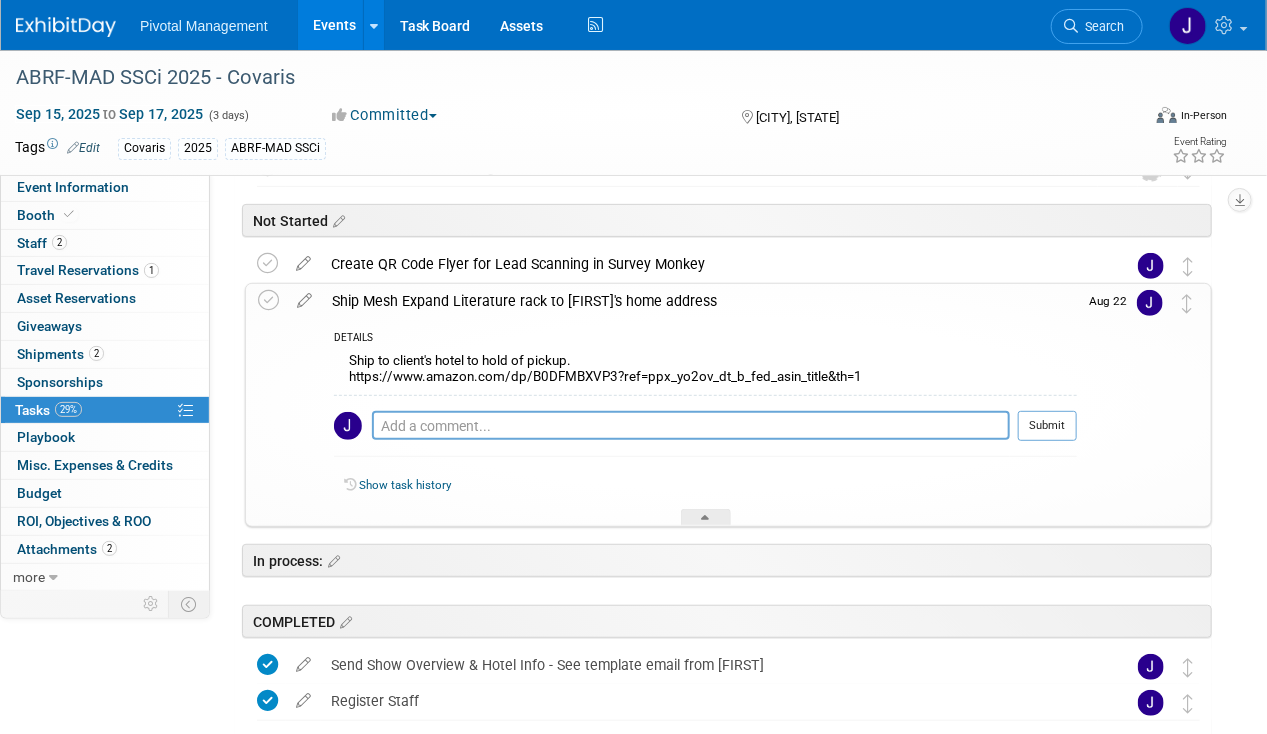 click on "Ship Mesh Expand Literature rack to Melissa's home address" at bounding box center (699, 301) 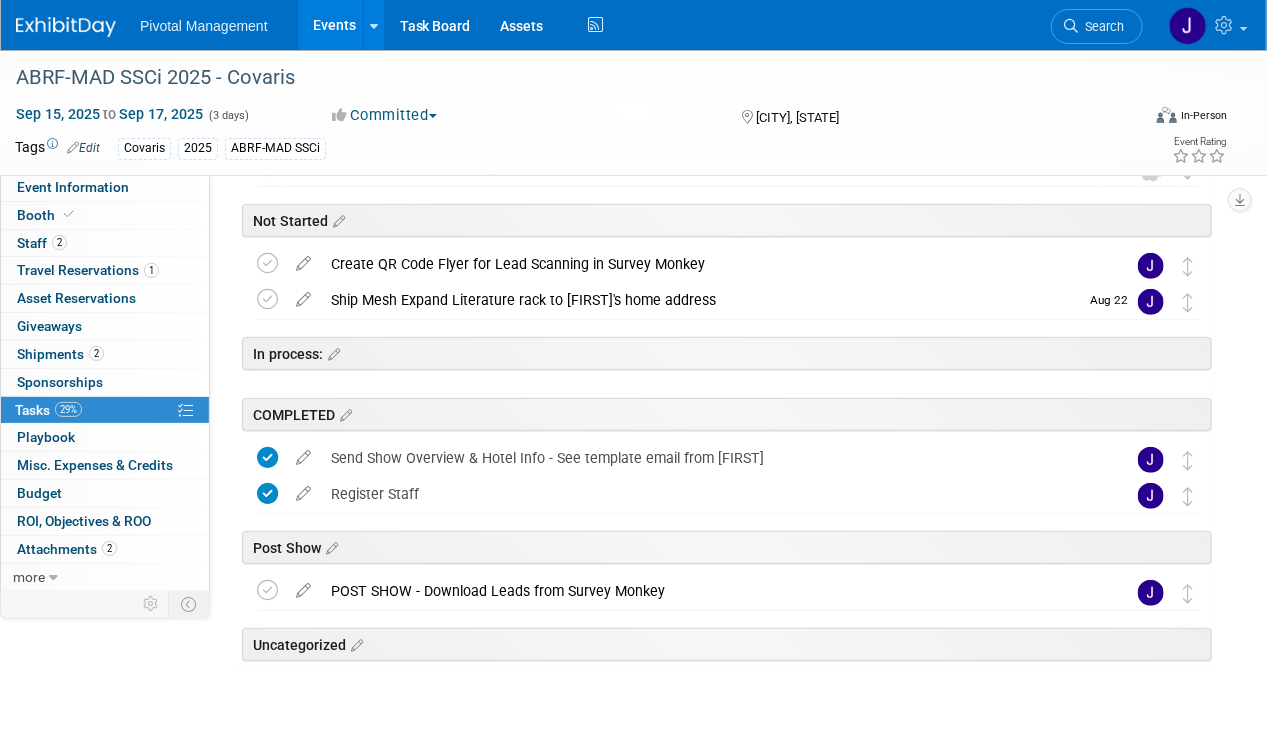 click on "Events" at bounding box center (334, 25) 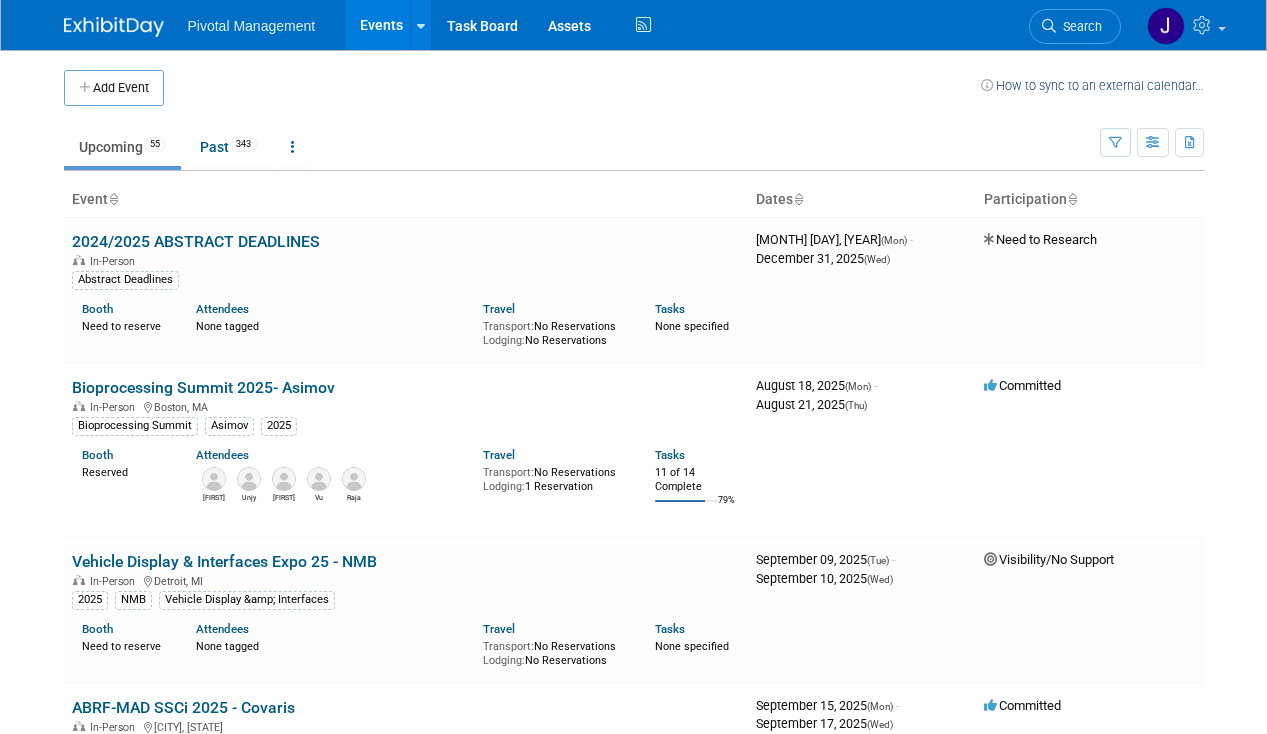 scroll, scrollTop: 0, scrollLeft: 0, axis: both 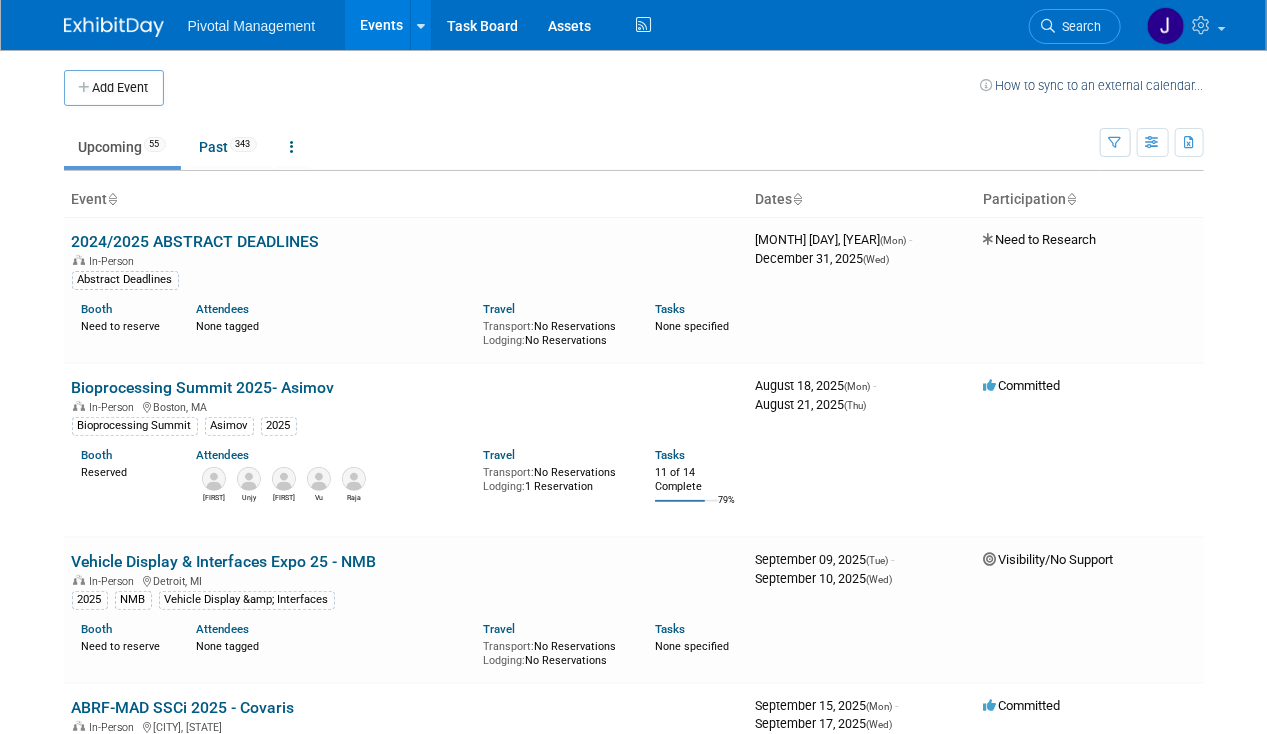 click on "Search" at bounding box center (1075, 26) 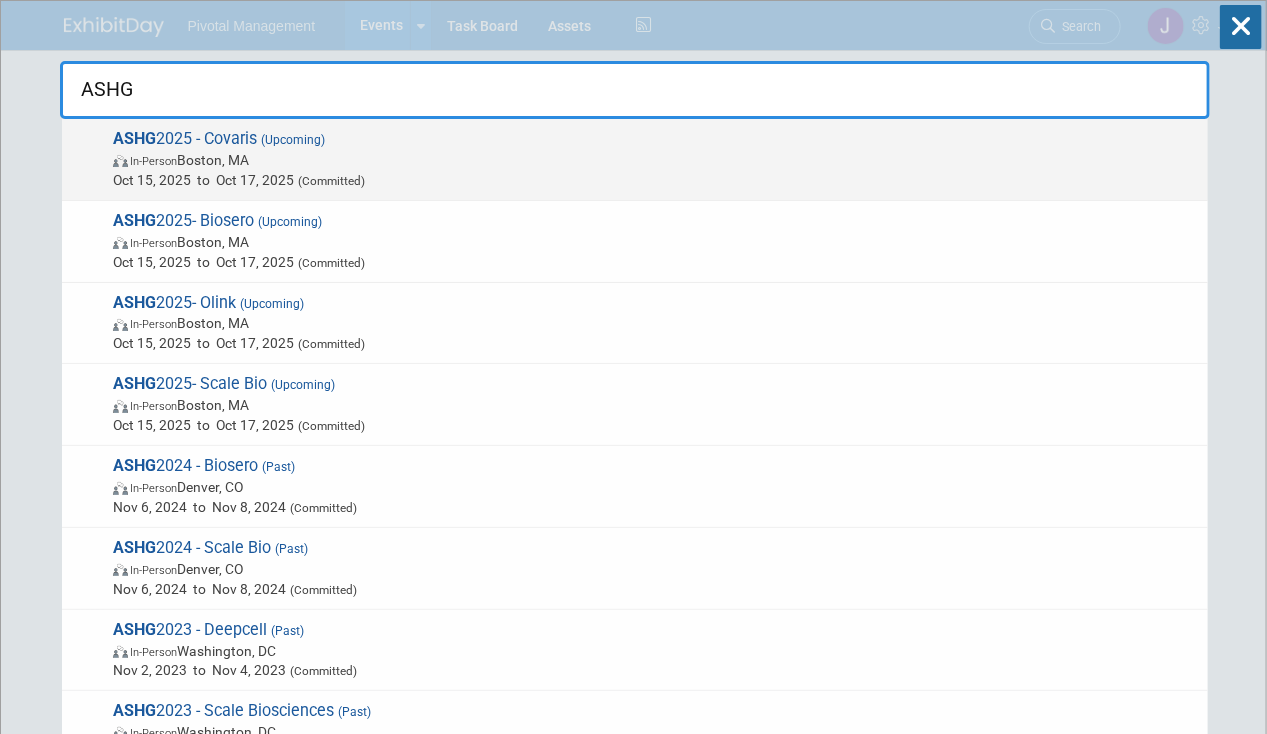 type on "ASHG" 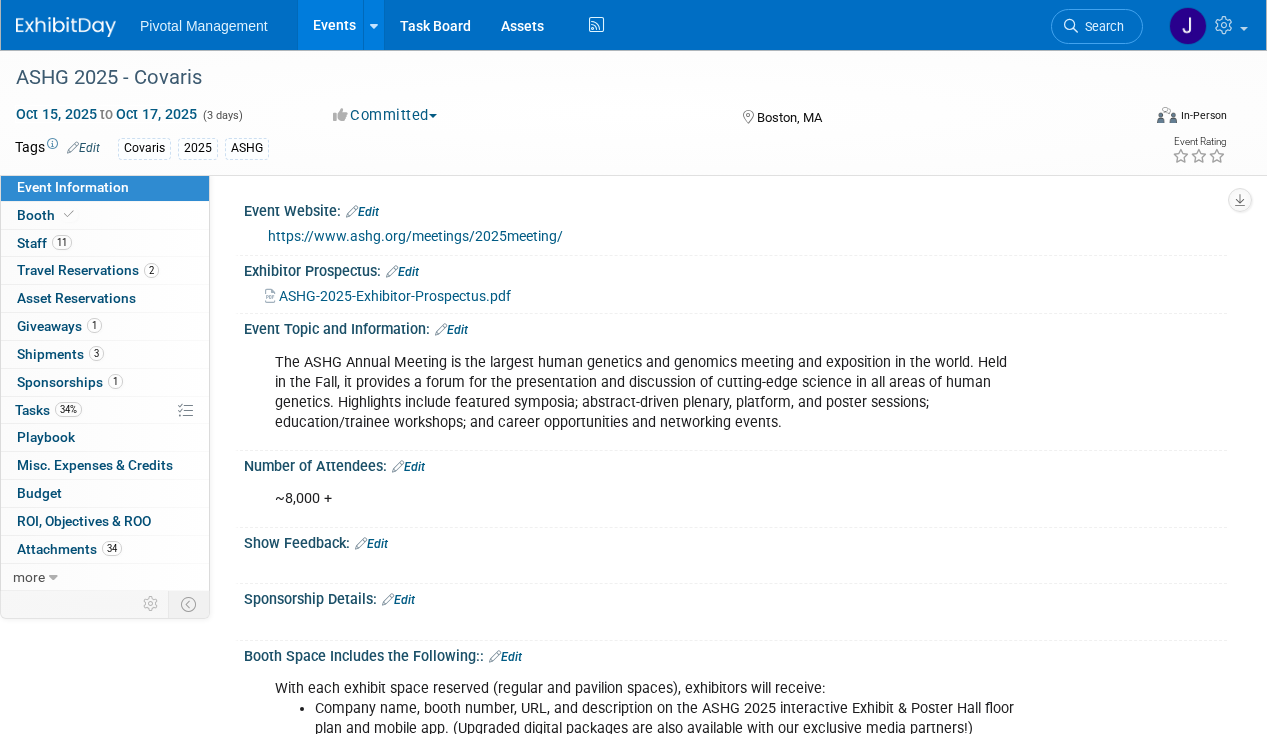 scroll, scrollTop: 0, scrollLeft: 0, axis: both 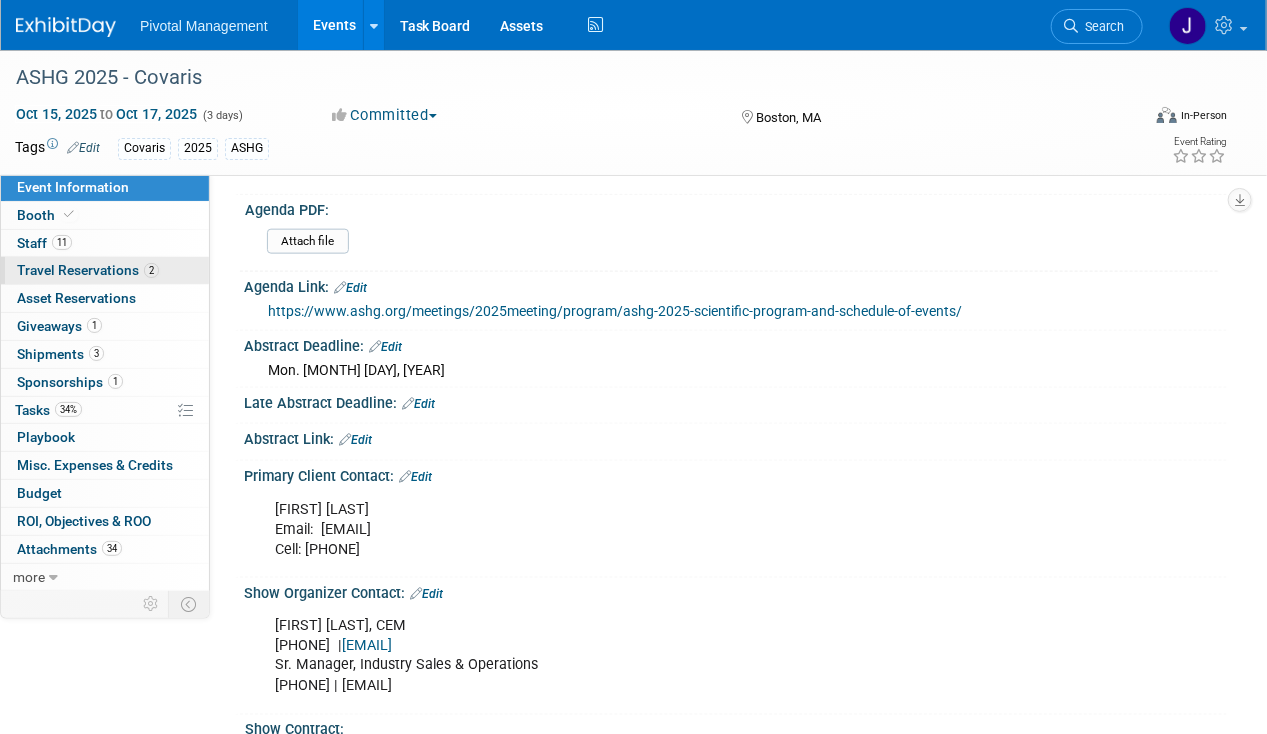 click on "2
Travel Reservations 2" at bounding box center (105, 270) 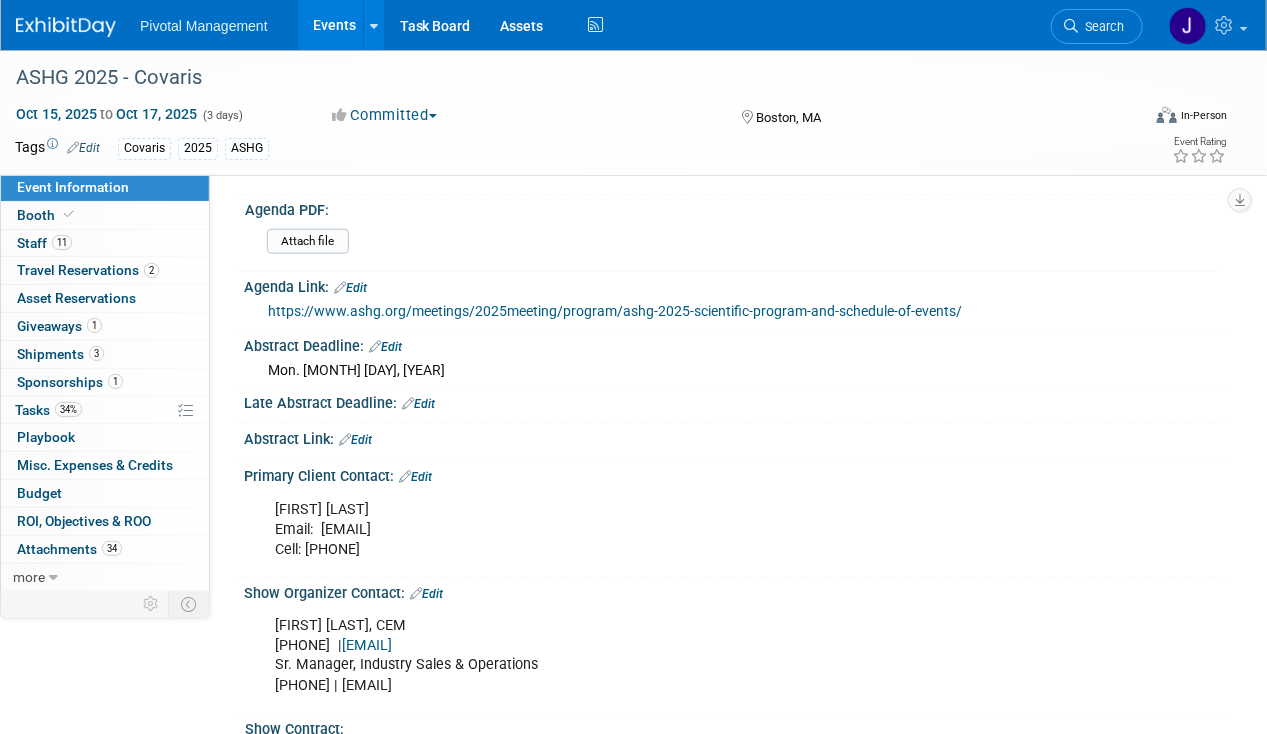 scroll, scrollTop: 0, scrollLeft: 0, axis: both 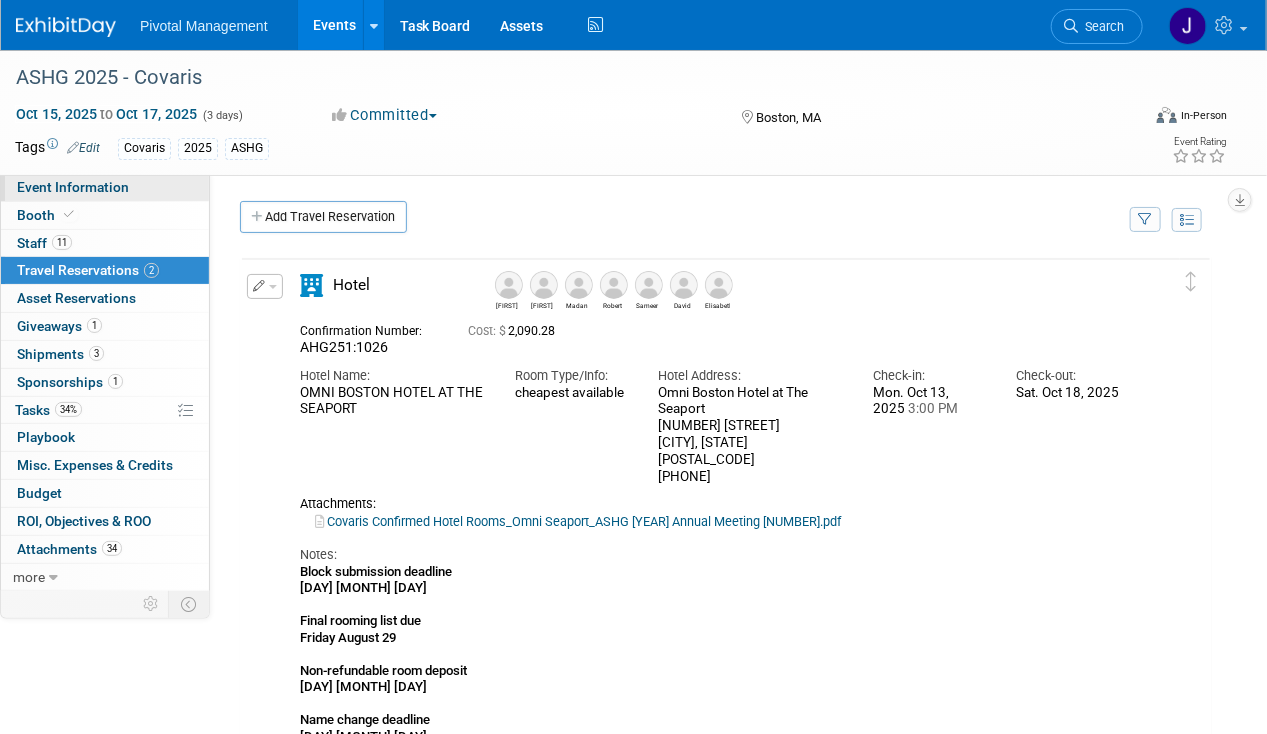 click on "Event Information" at bounding box center [73, 187] 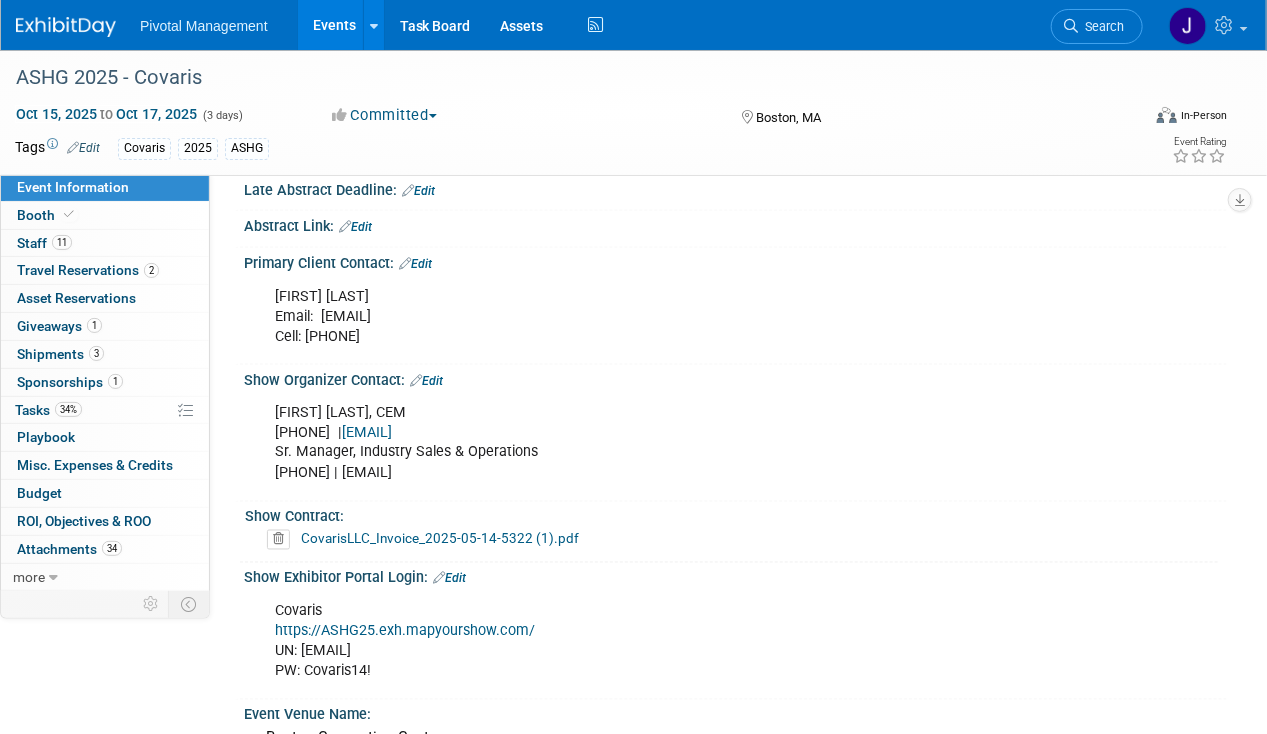 scroll, scrollTop: 1370, scrollLeft: 0, axis: vertical 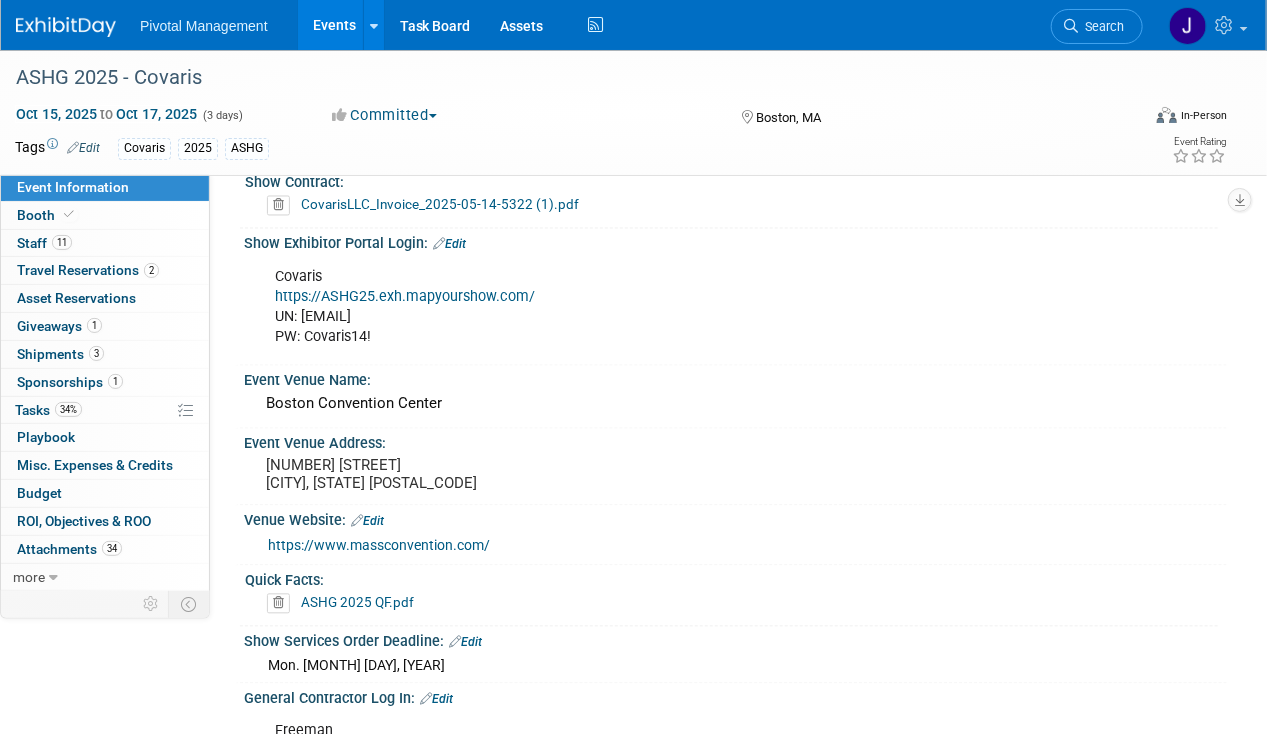 click on "https://ASHG25.exh.mapyourshow.com/" at bounding box center (405, 297) 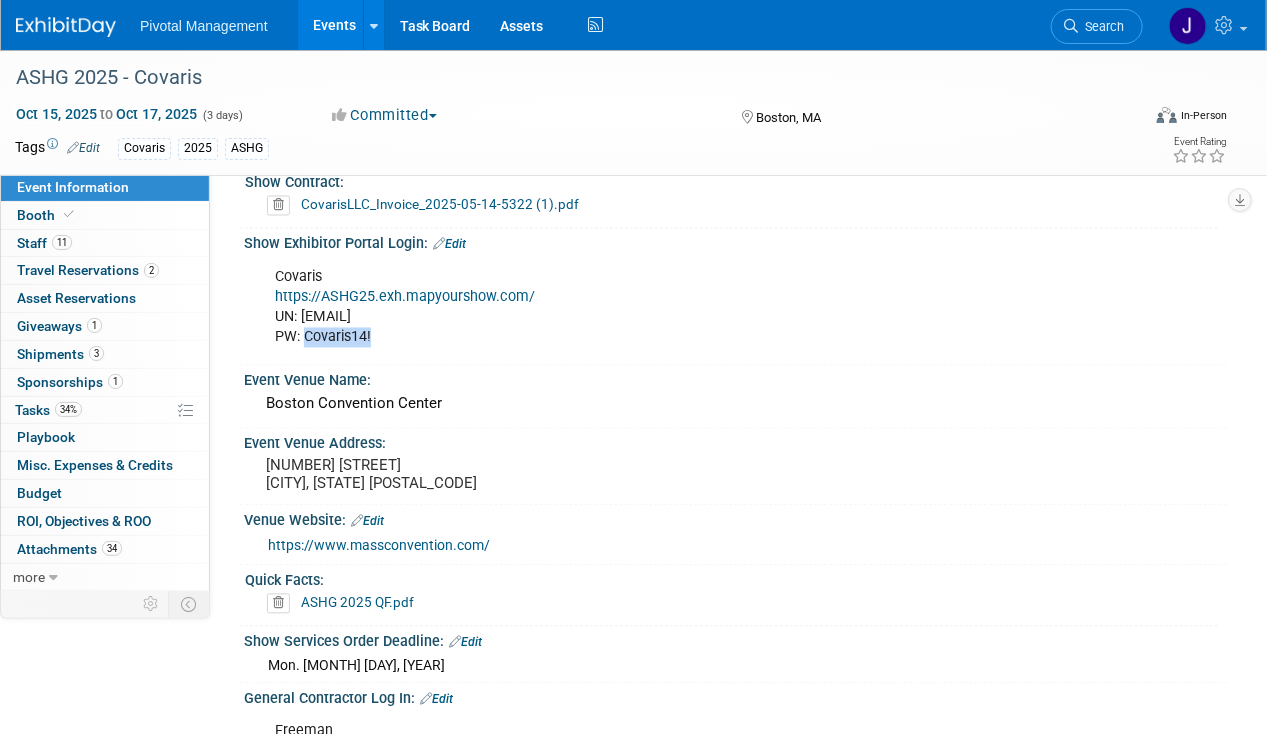 drag, startPoint x: 306, startPoint y: 329, endPoint x: 376, endPoint y: 328, distance: 70.00714 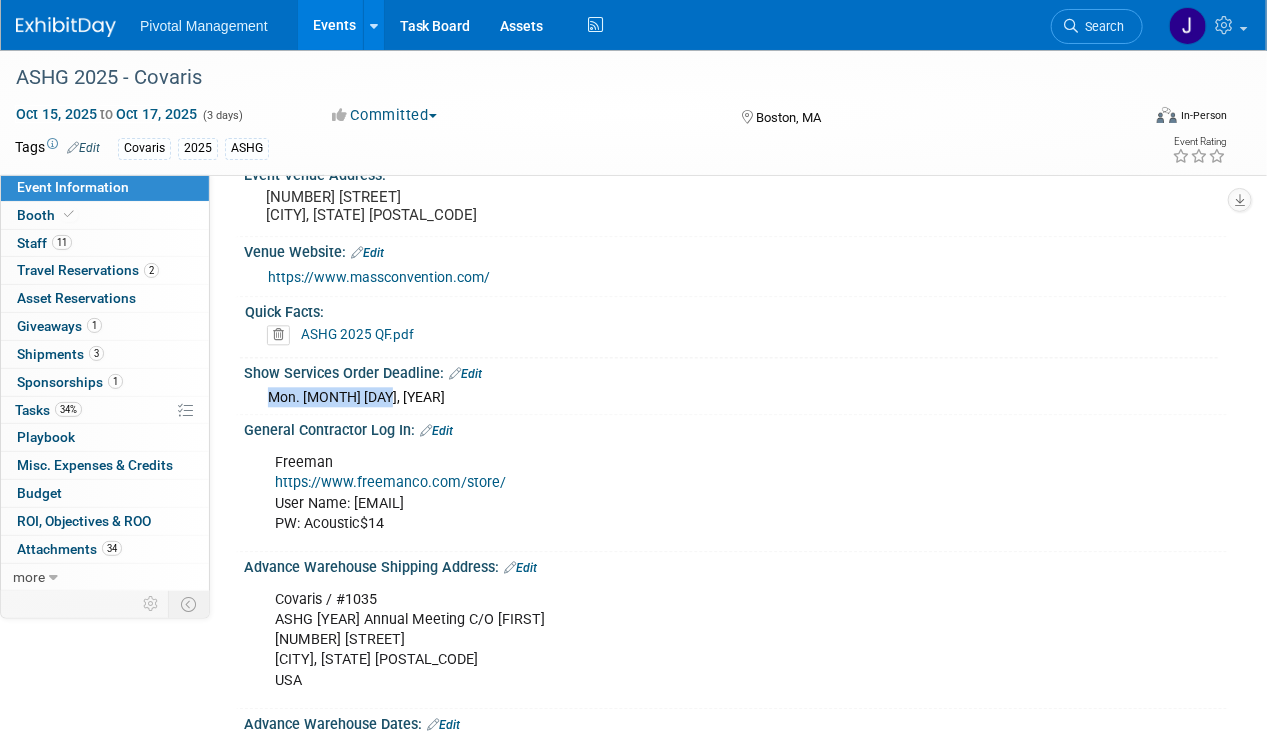 drag, startPoint x: 396, startPoint y: 377, endPoint x: 263, endPoint y: 386, distance: 133.30417 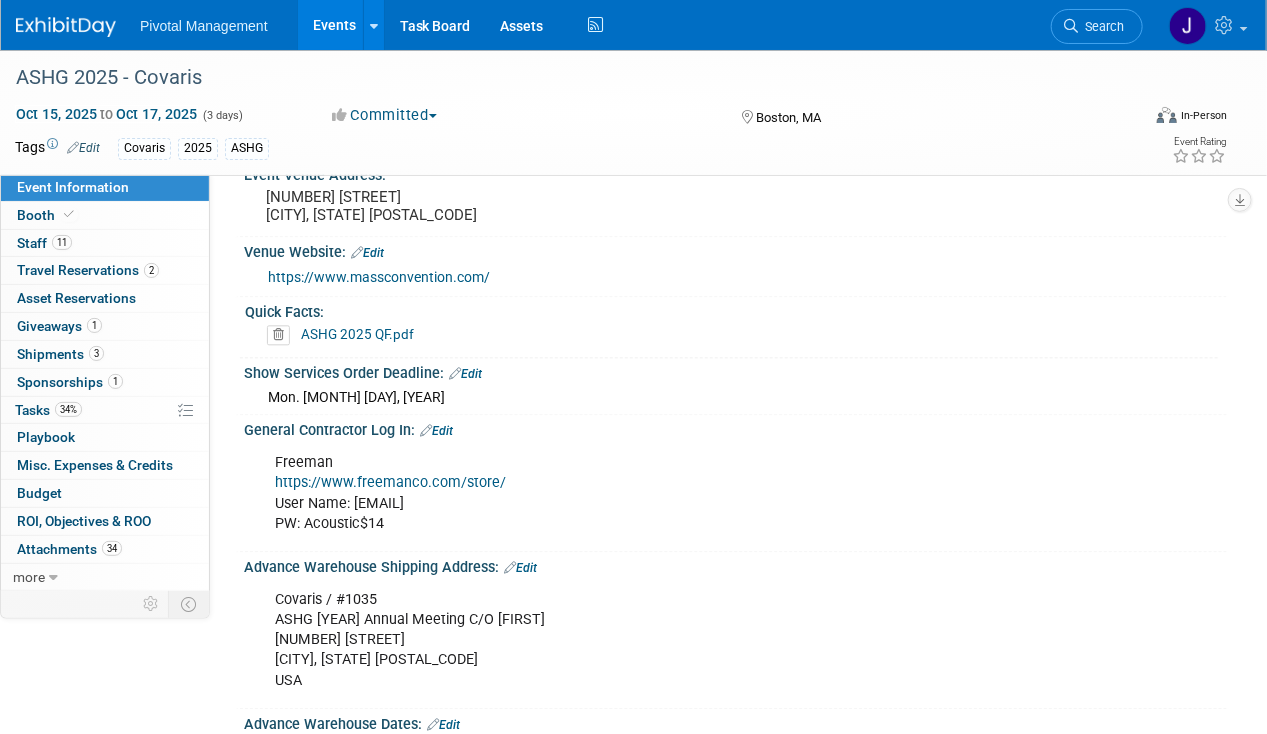 click on "Quick Facts:" at bounding box center (731, 309) 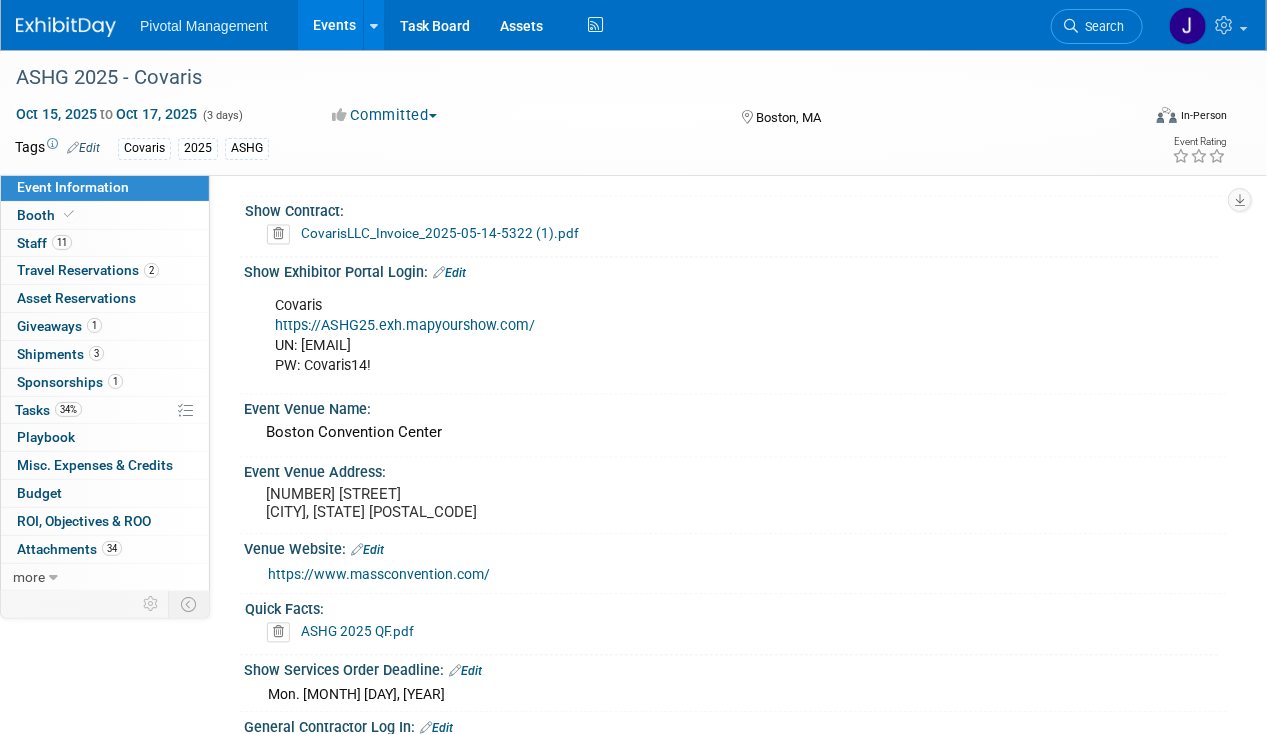 scroll, scrollTop: 1332, scrollLeft: 0, axis: vertical 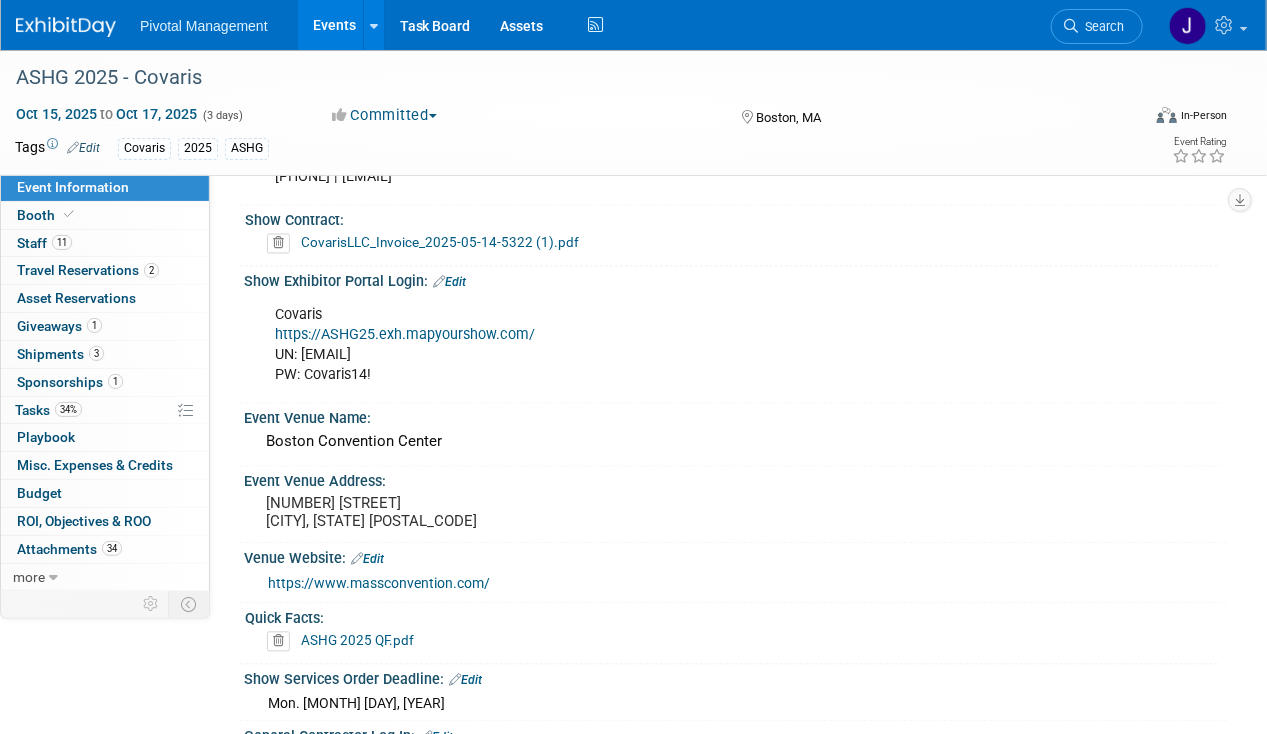 click on "https://ASHG25.exh.mapyourshow.com/" at bounding box center [405, 335] 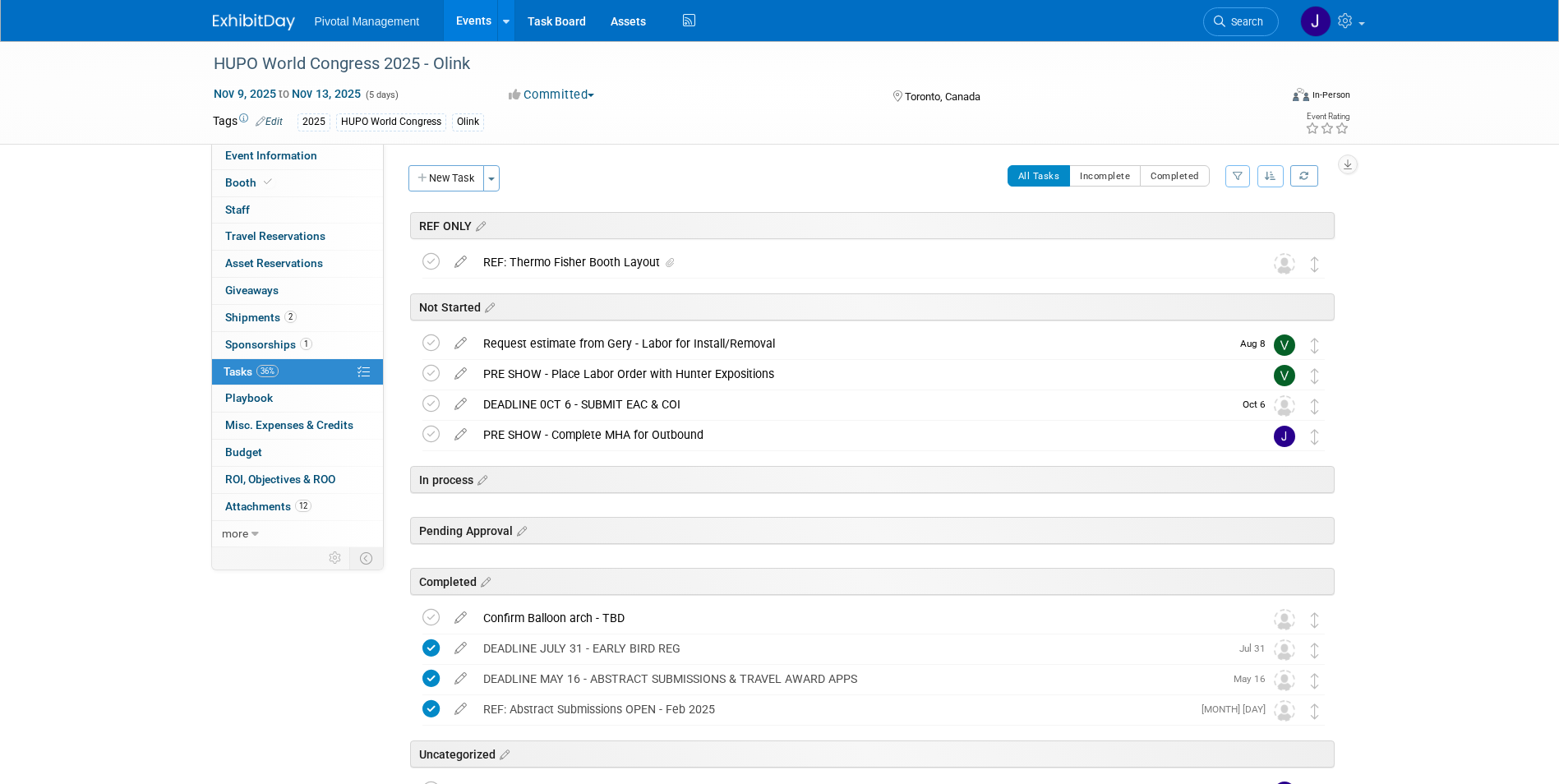 scroll, scrollTop: 0, scrollLeft: 0, axis: both 